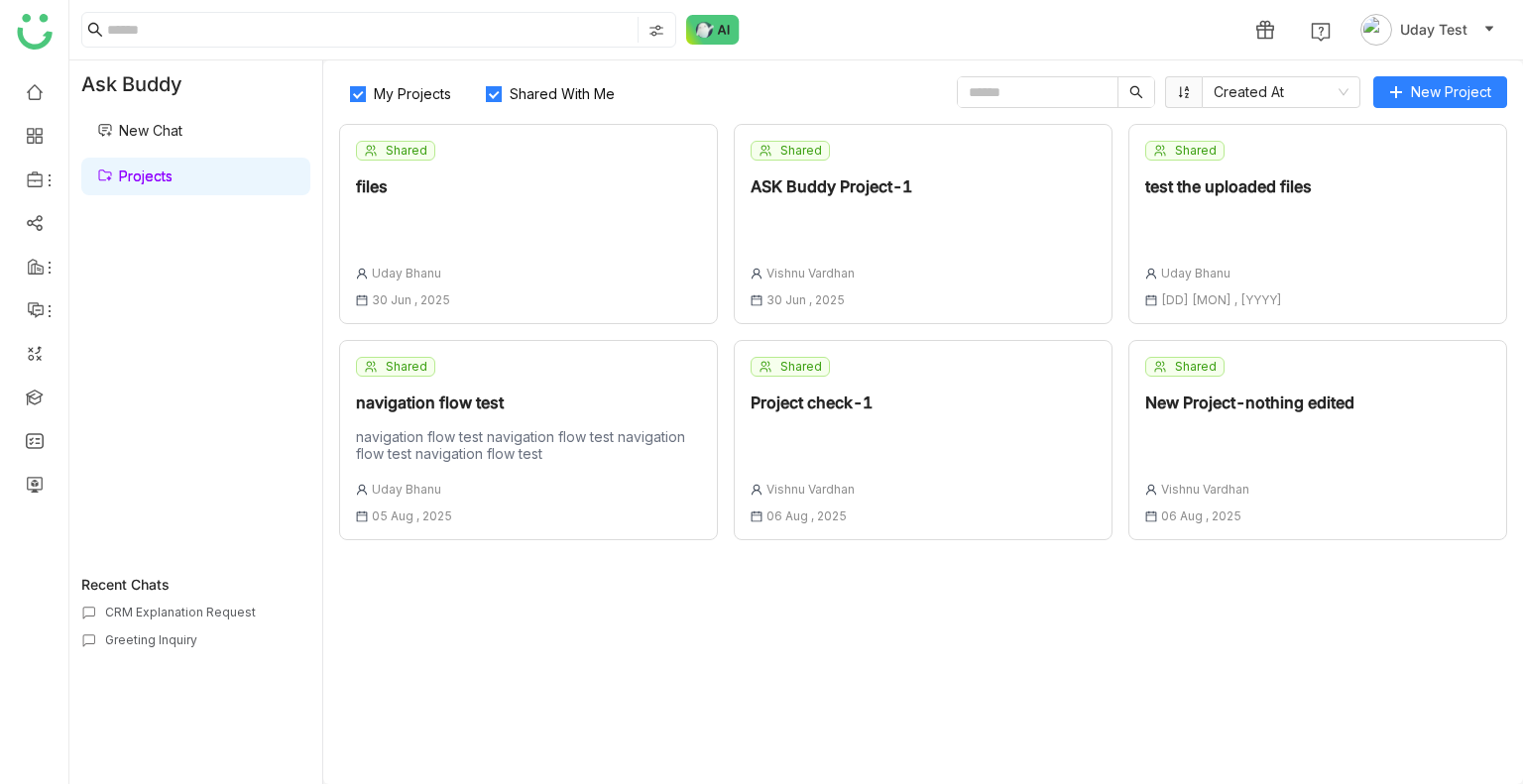scroll, scrollTop: 0, scrollLeft: 0, axis: both 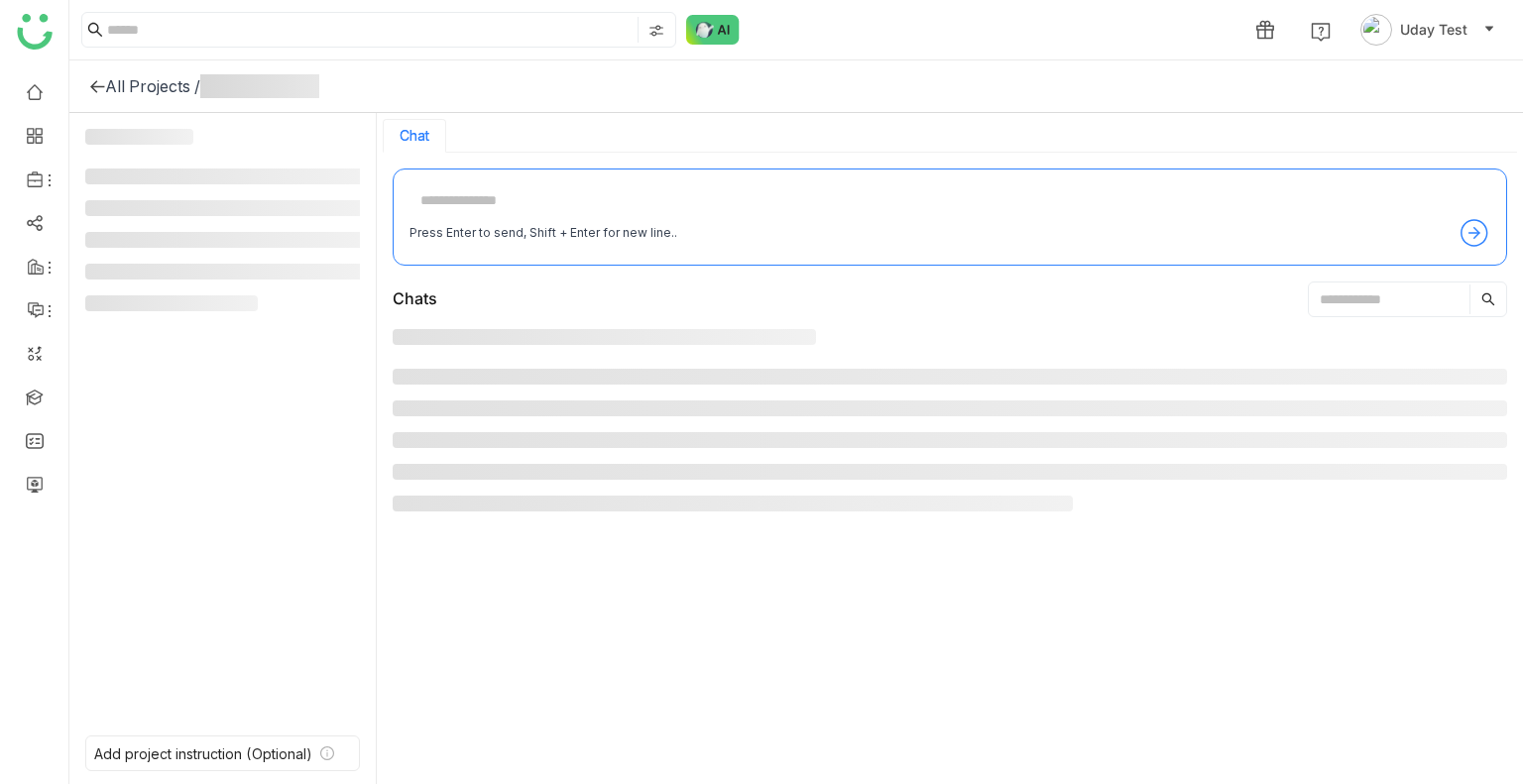 click at bounding box center [950, 440] 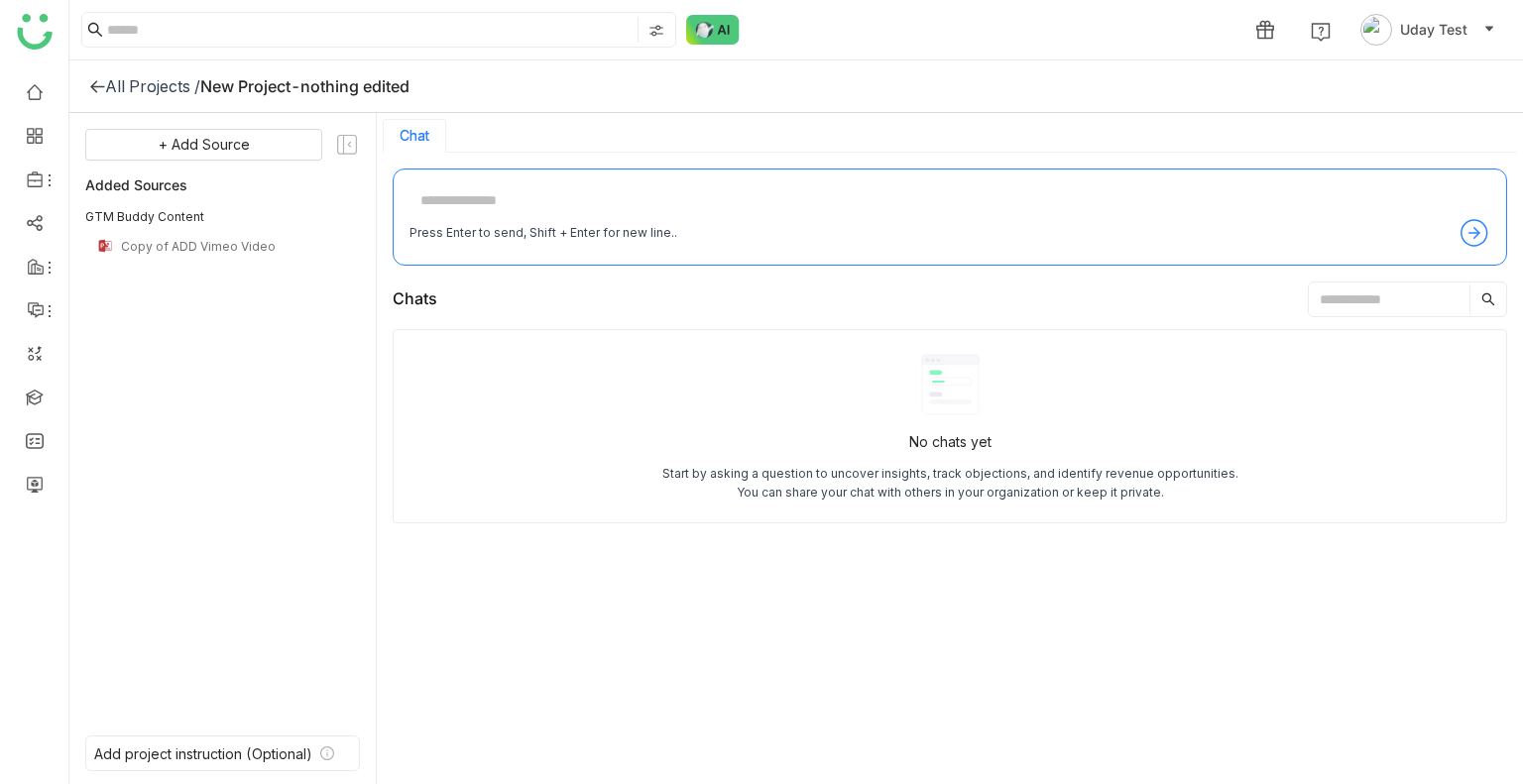 drag, startPoint x: 160, startPoint y: 71, endPoint x: 182, endPoint y: 101, distance: 37.20215 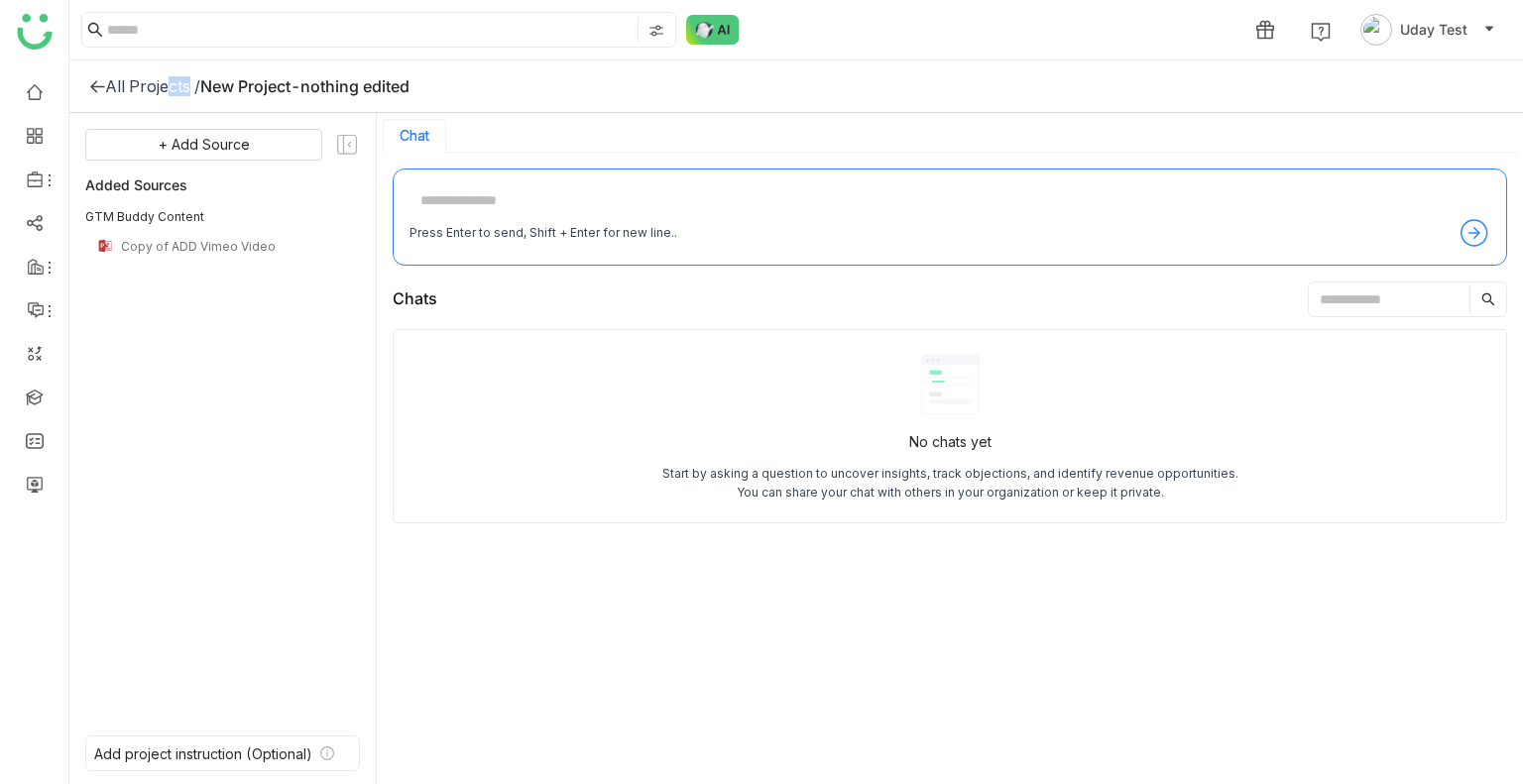 click on "All Projects /    New Project-nothing edited" 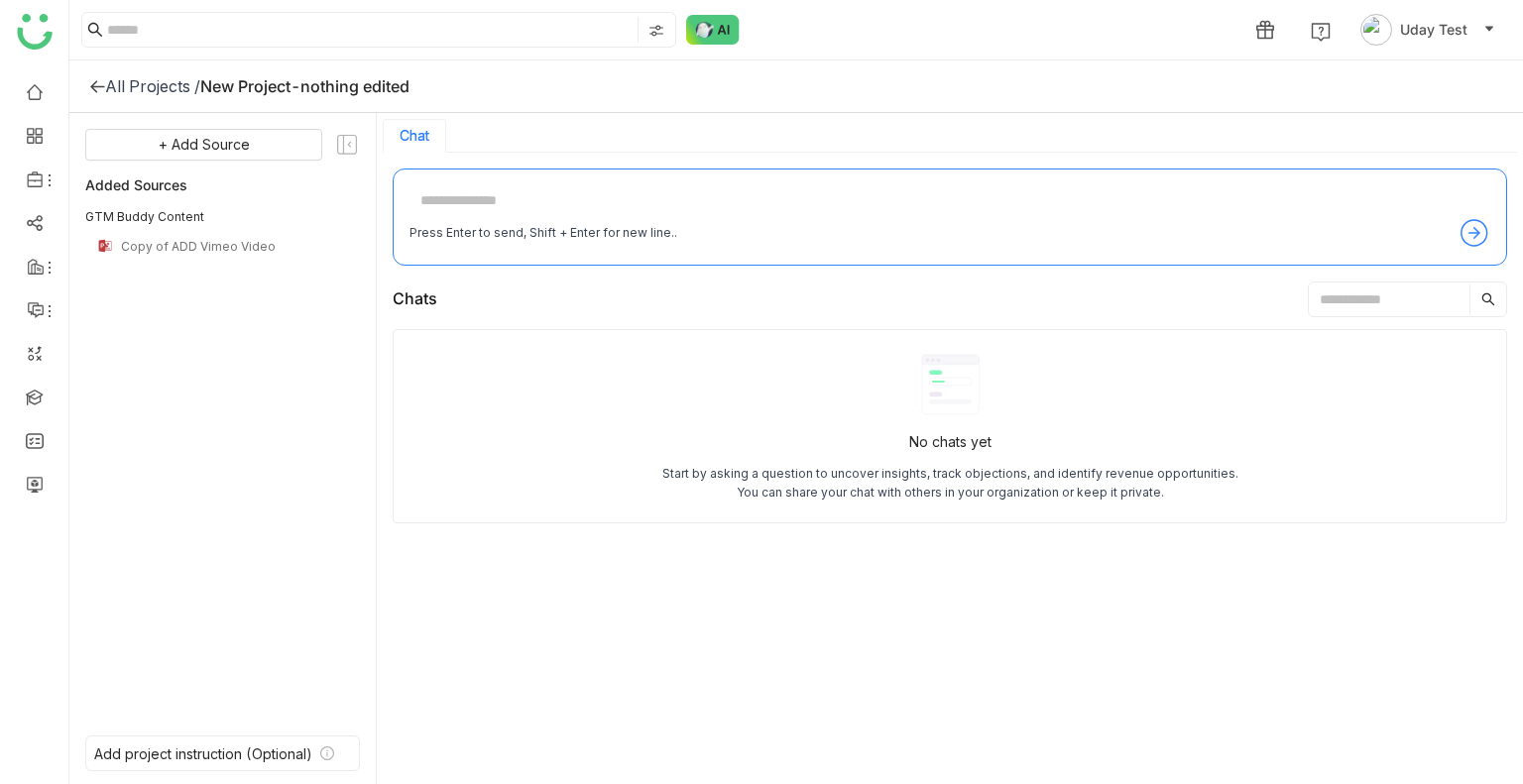 click on "All Projects /" 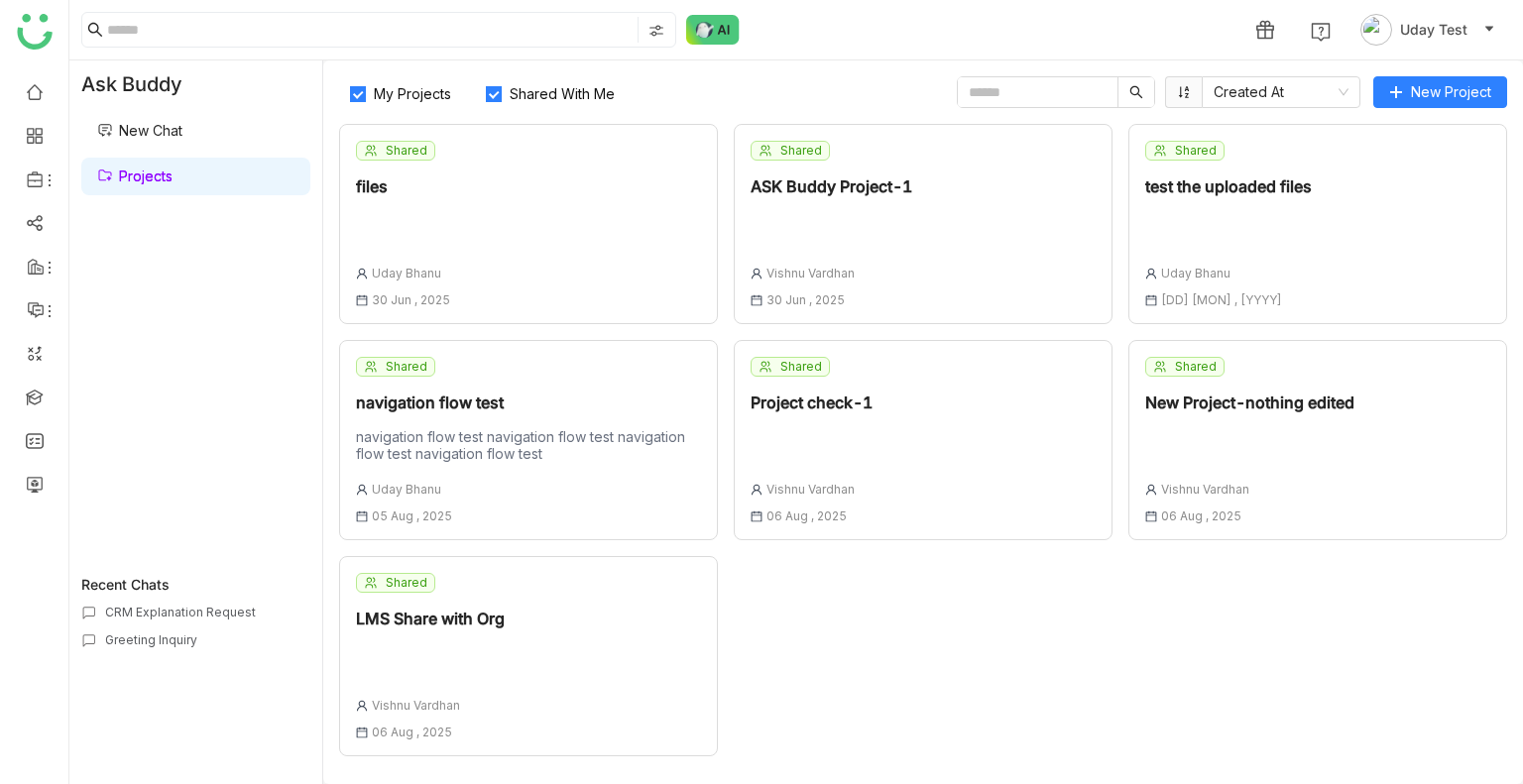 click on "Shared  New Project-nothing edited
Vishnu Vardhan 06 Aug , 2025" 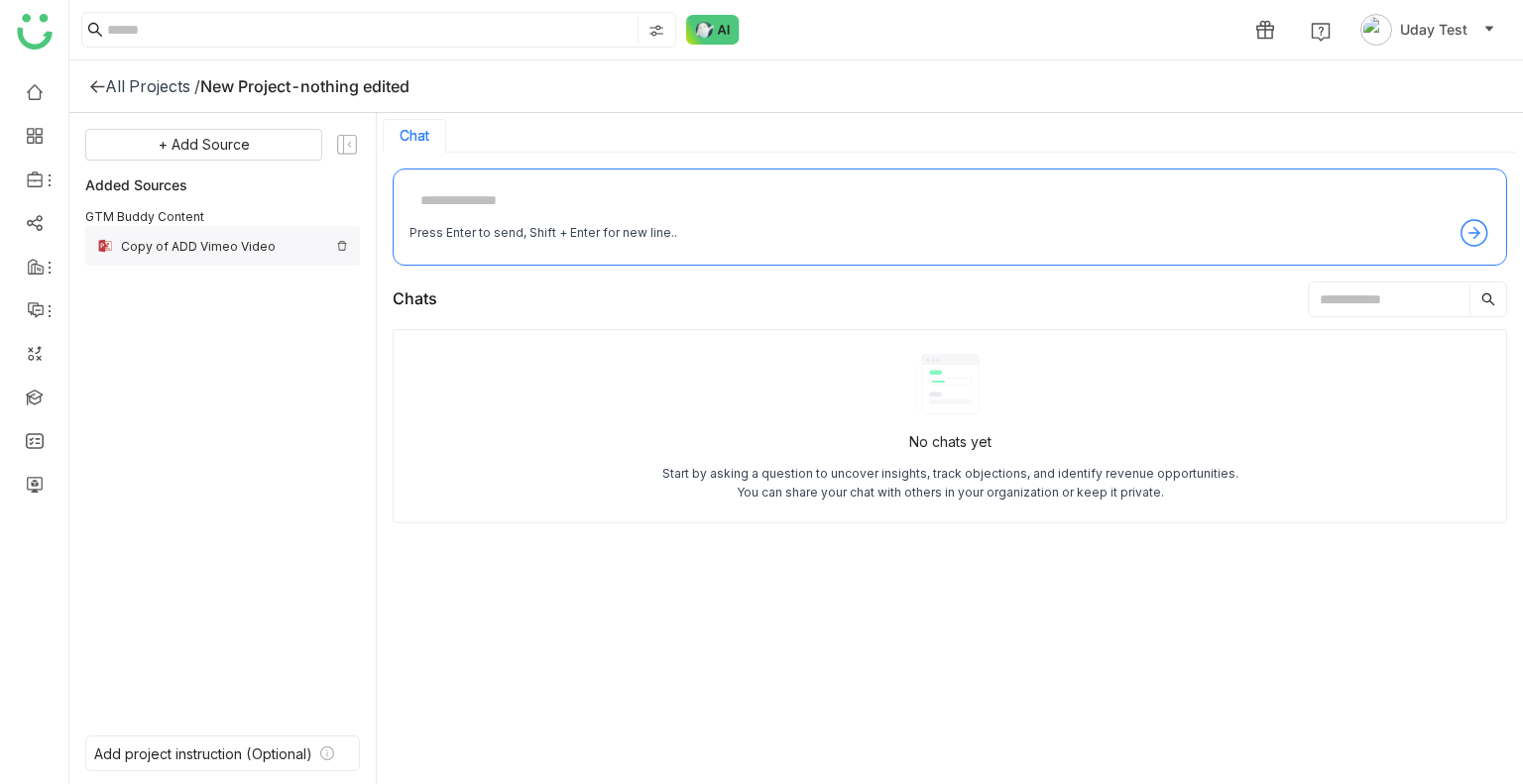 click on "Copy of ADD Vimeo Video" 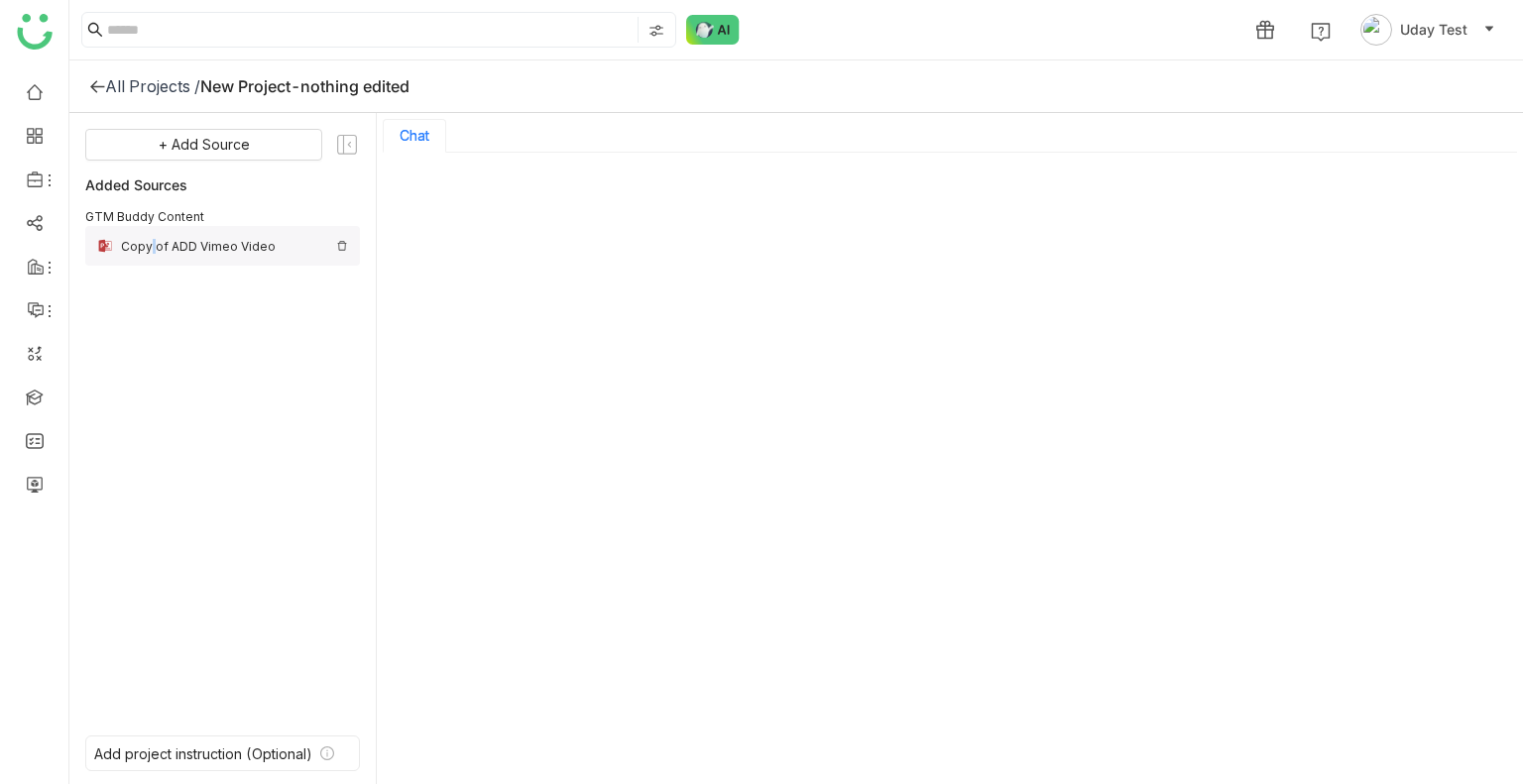click on "Copy of ADD Vimeo Video" 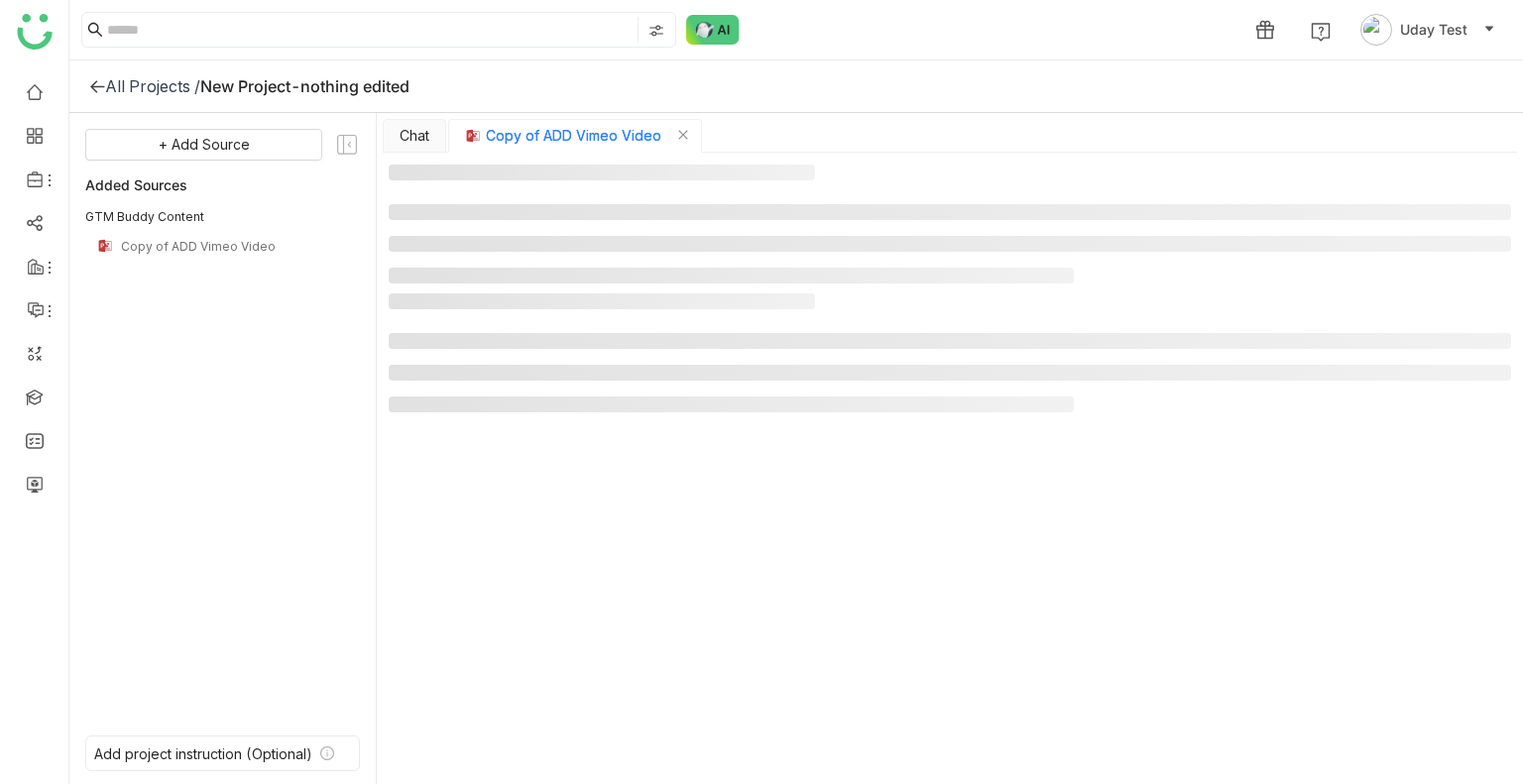 click on "All Projects /    New Project-nothing edited" 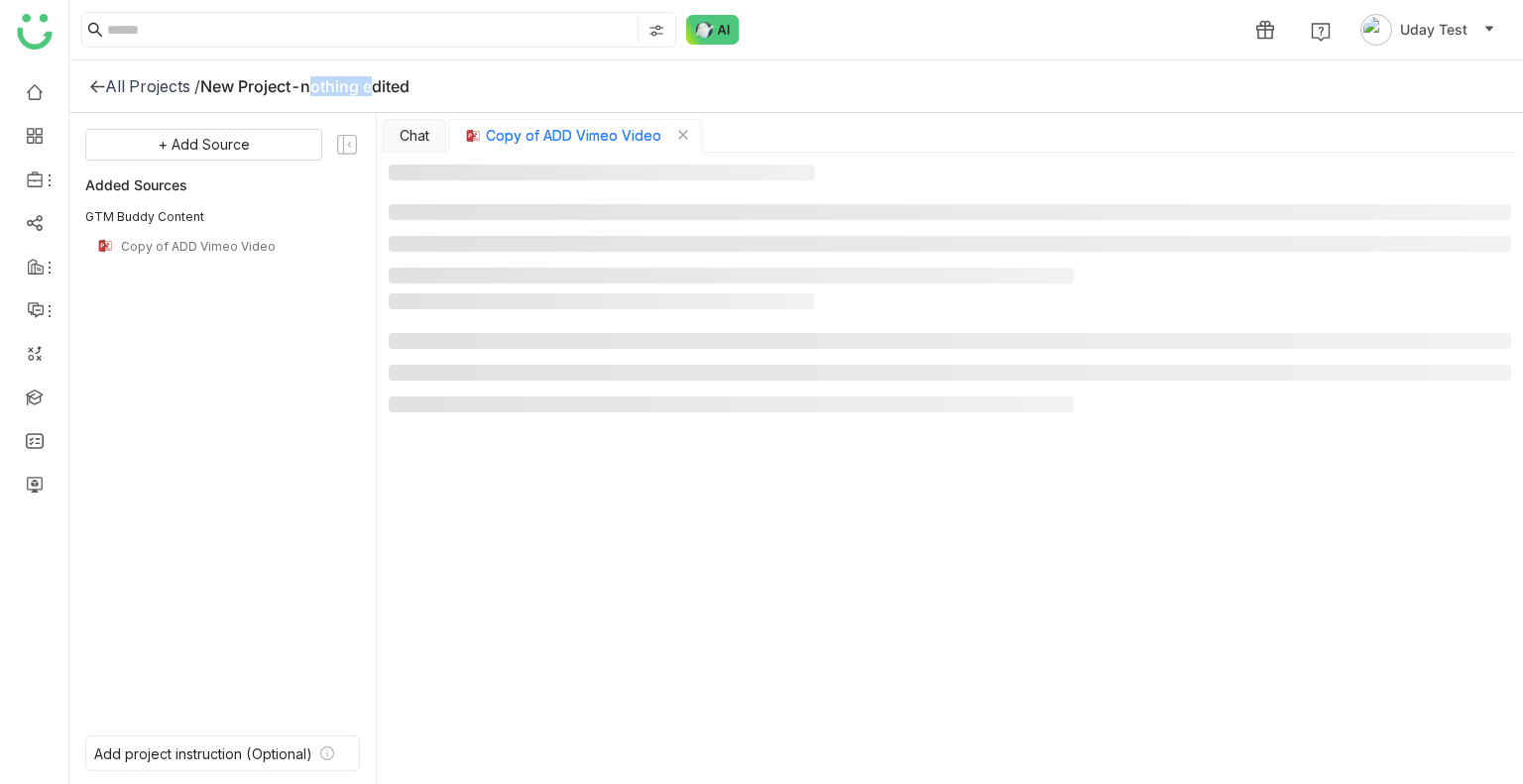 click on "New Project-nothing edited" 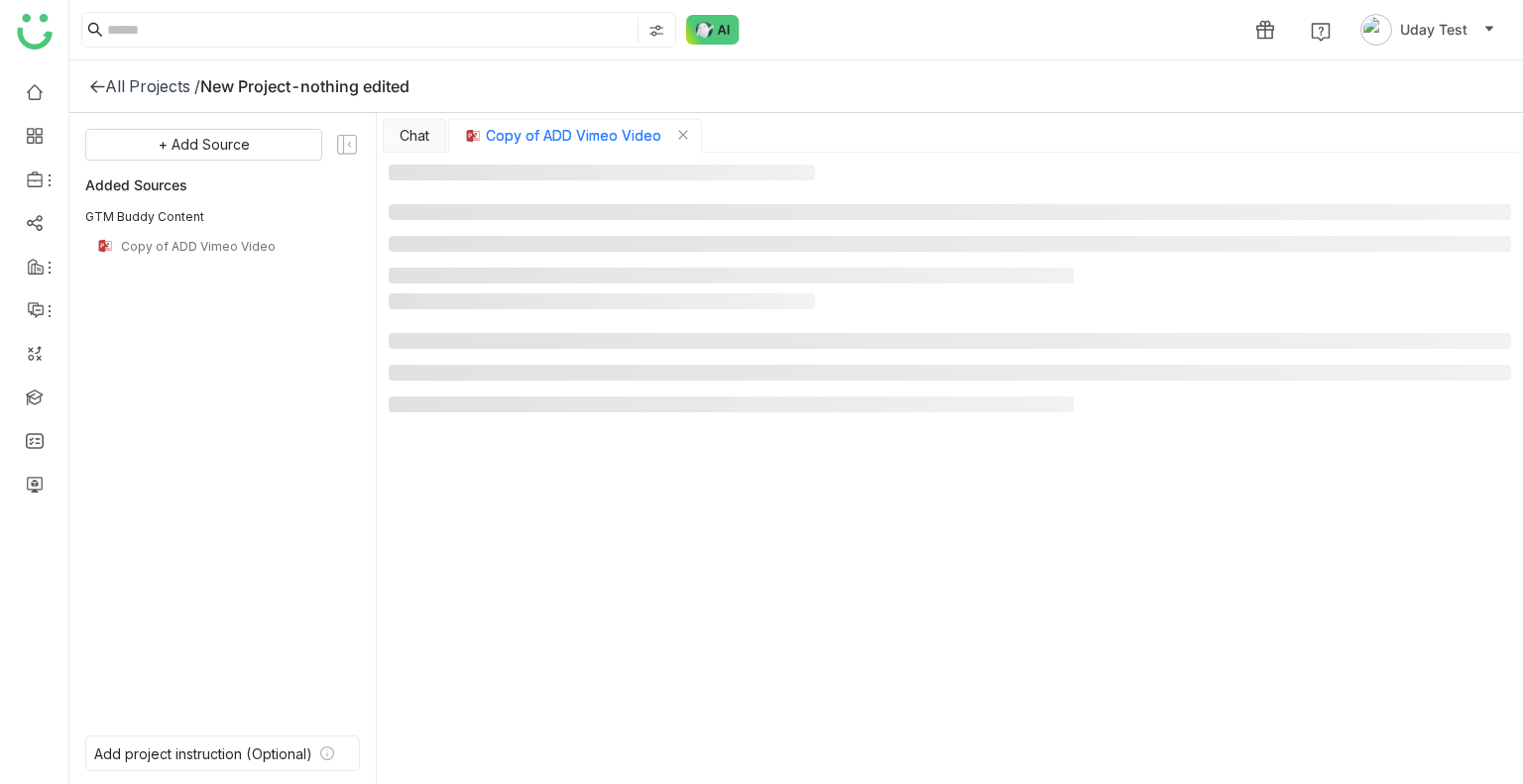 click on "All Projects /" 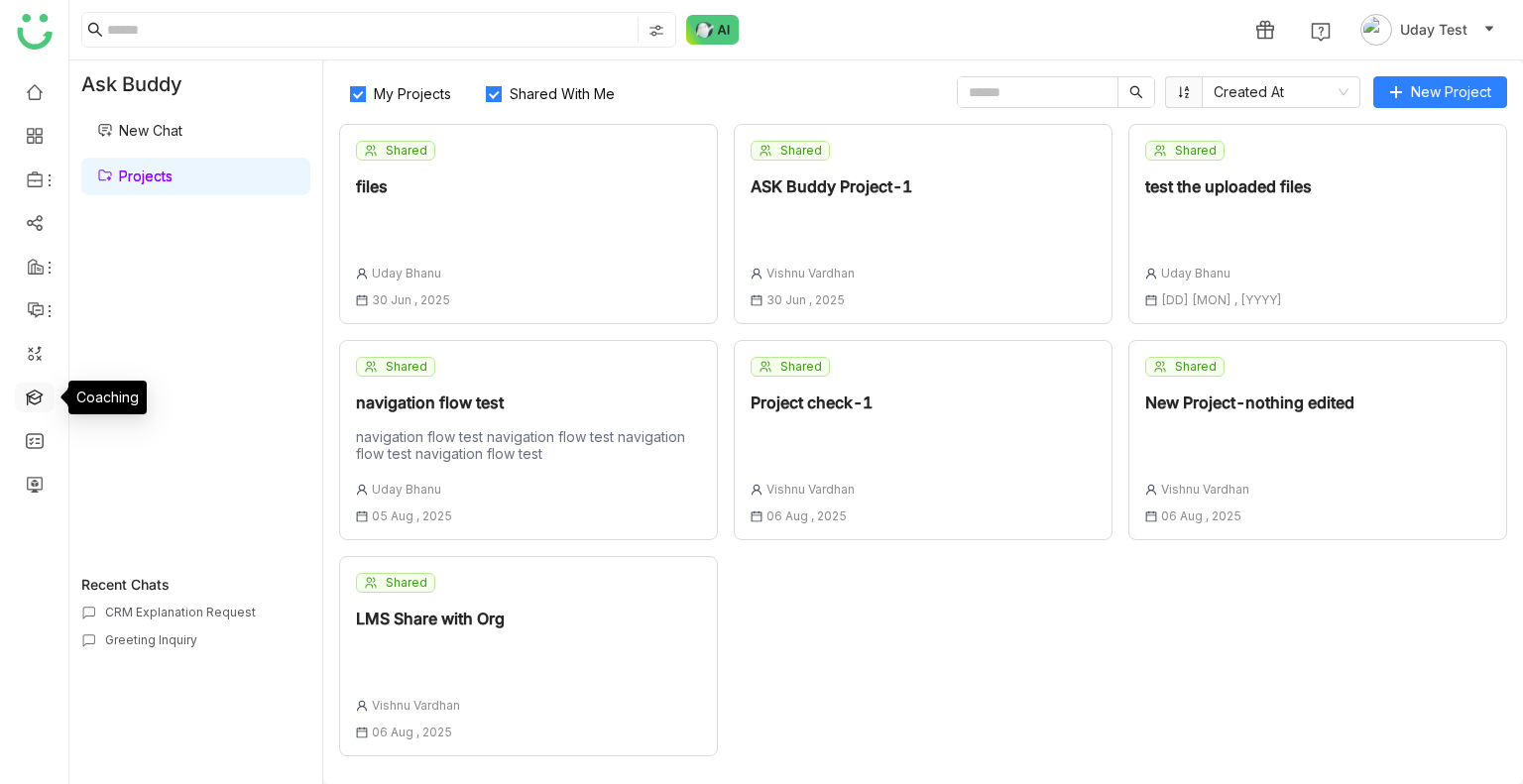 click at bounding box center (35, 395) 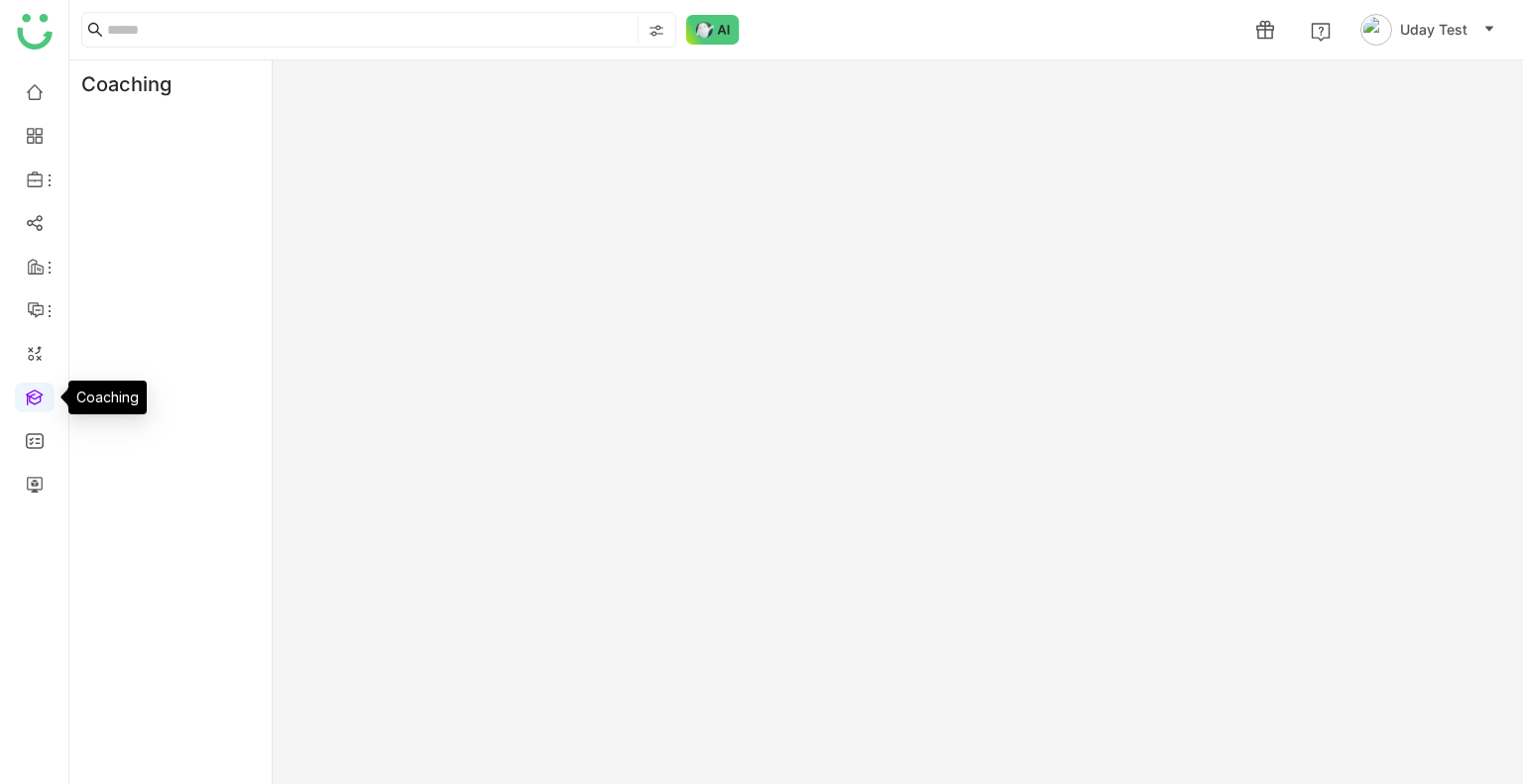 click at bounding box center [35, 395] 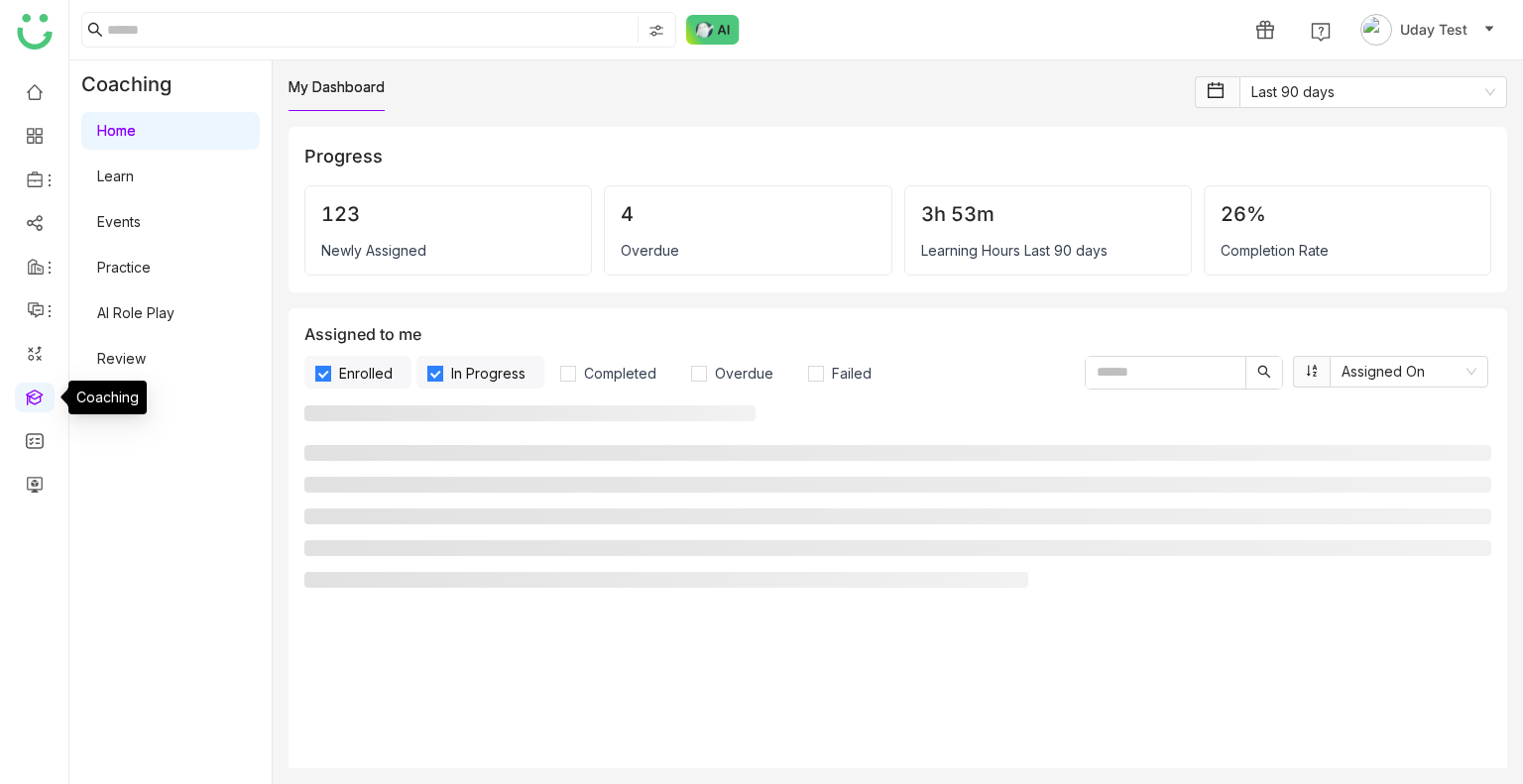 drag, startPoint x: 25, startPoint y: 402, endPoint x: 182, endPoint y: 312, distance: 180.96685 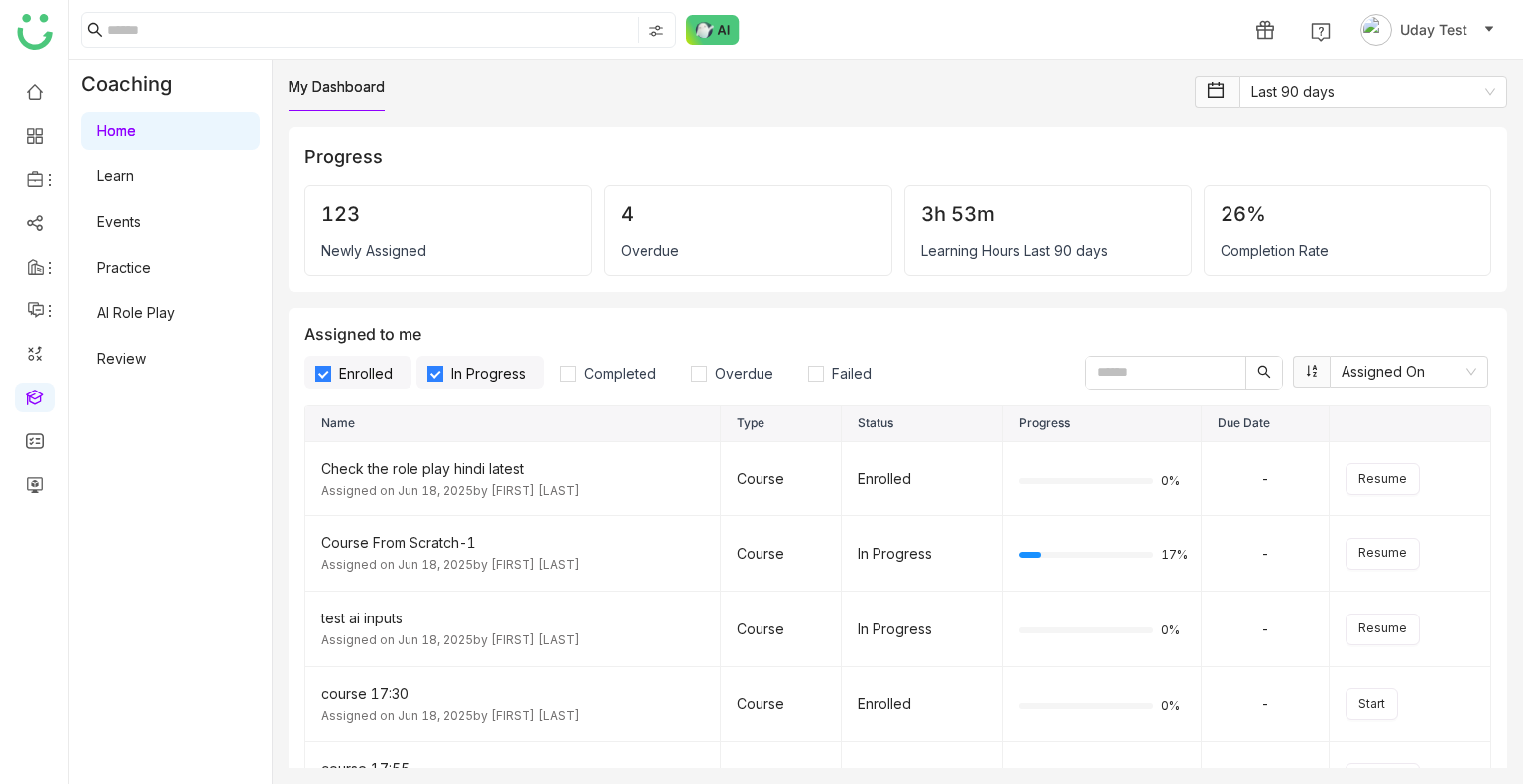 click on "AI Role Play" at bounding box center (136, 312) 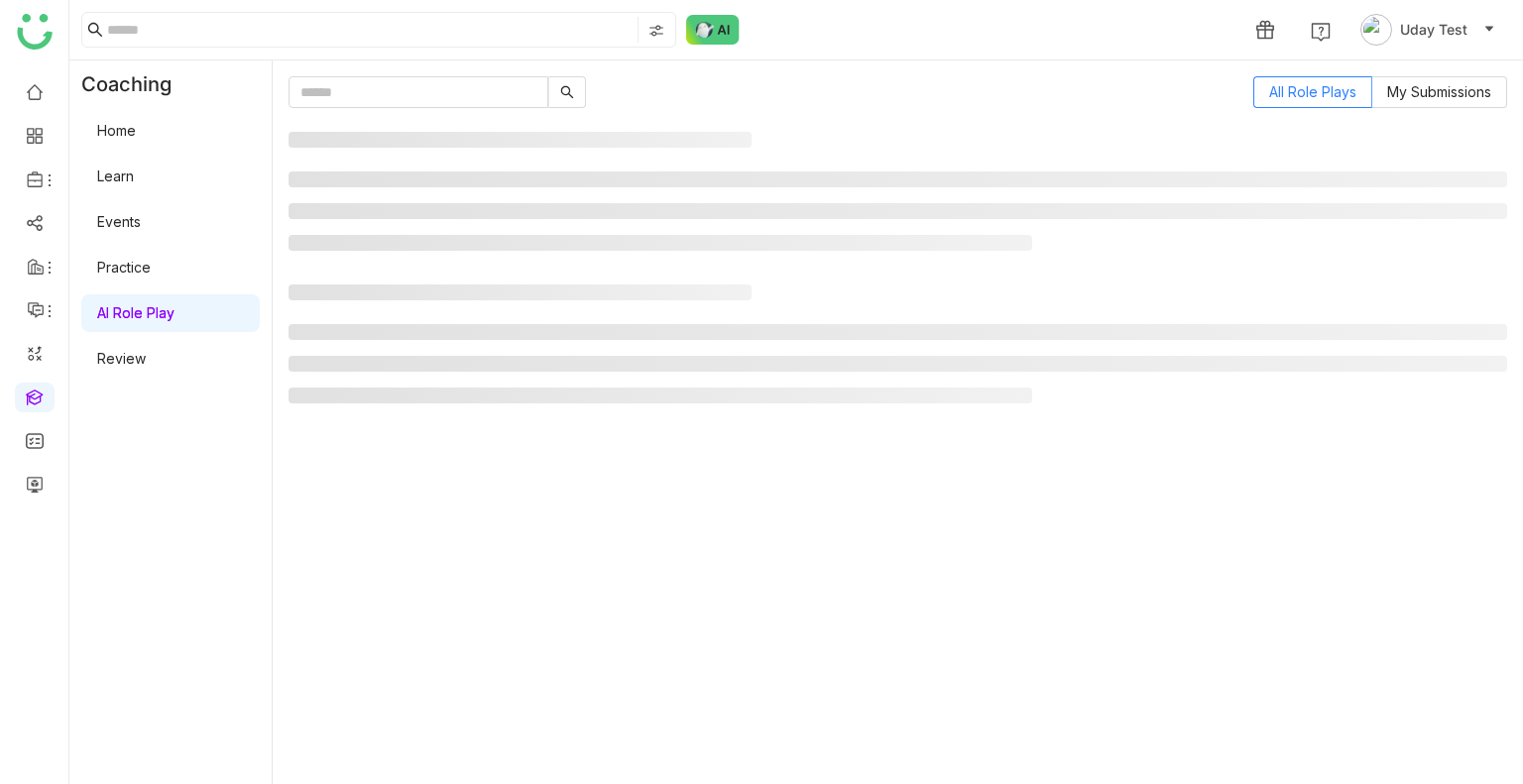 click on "AI Role Play" at bounding box center (136, 312) 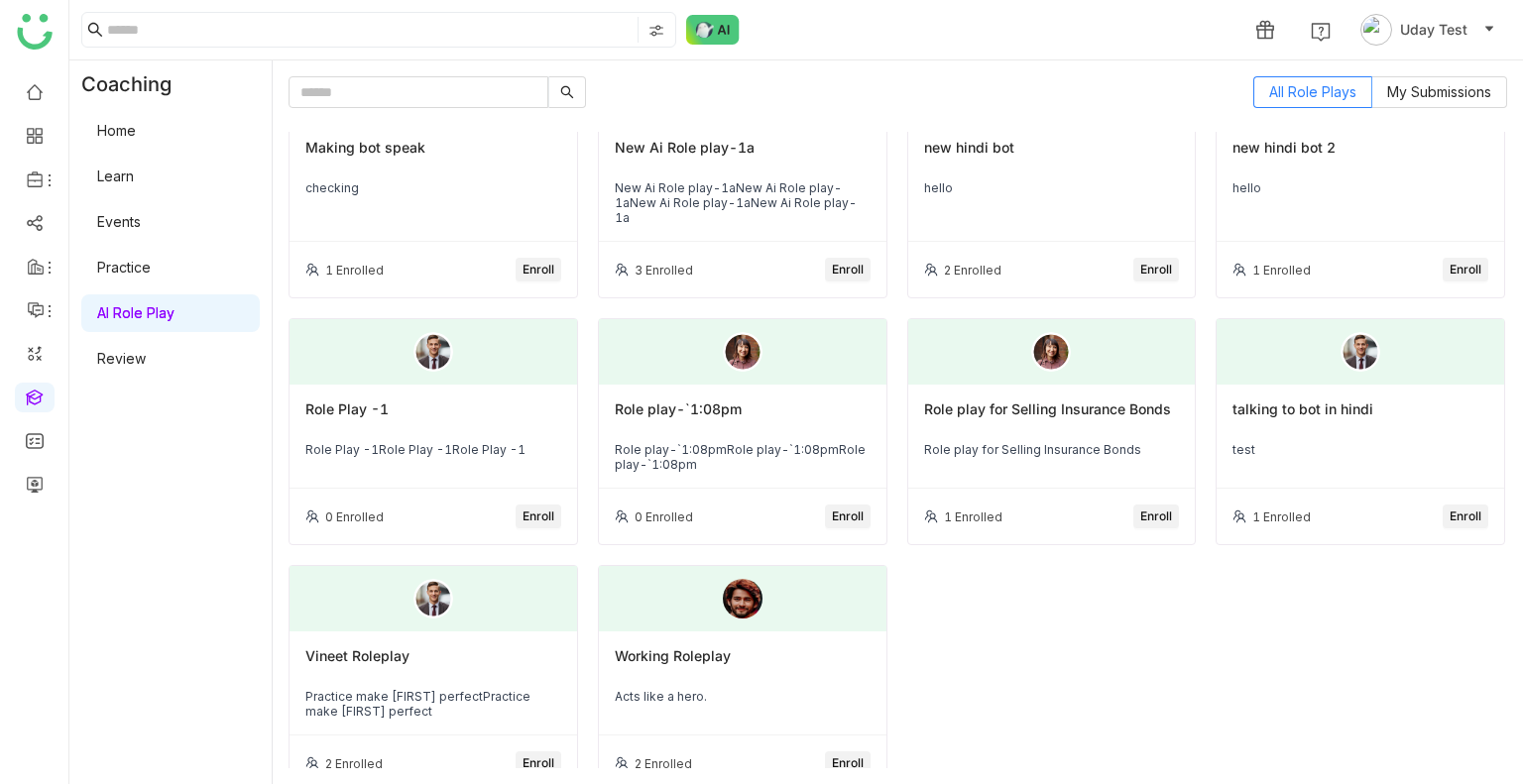 scroll, scrollTop: 838, scrollLeft: 0, axis: vertical 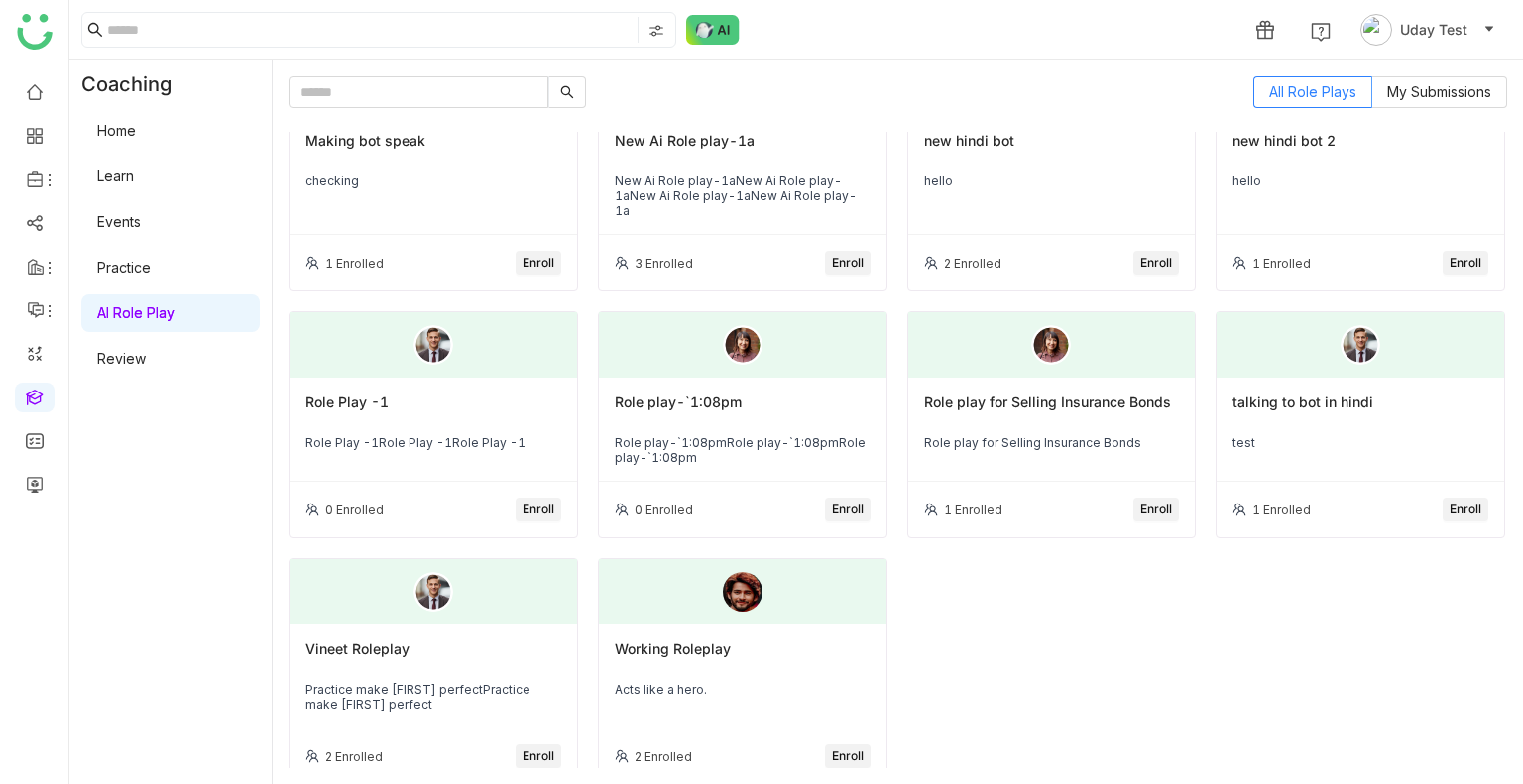 click on "Role play-`1:08pm" 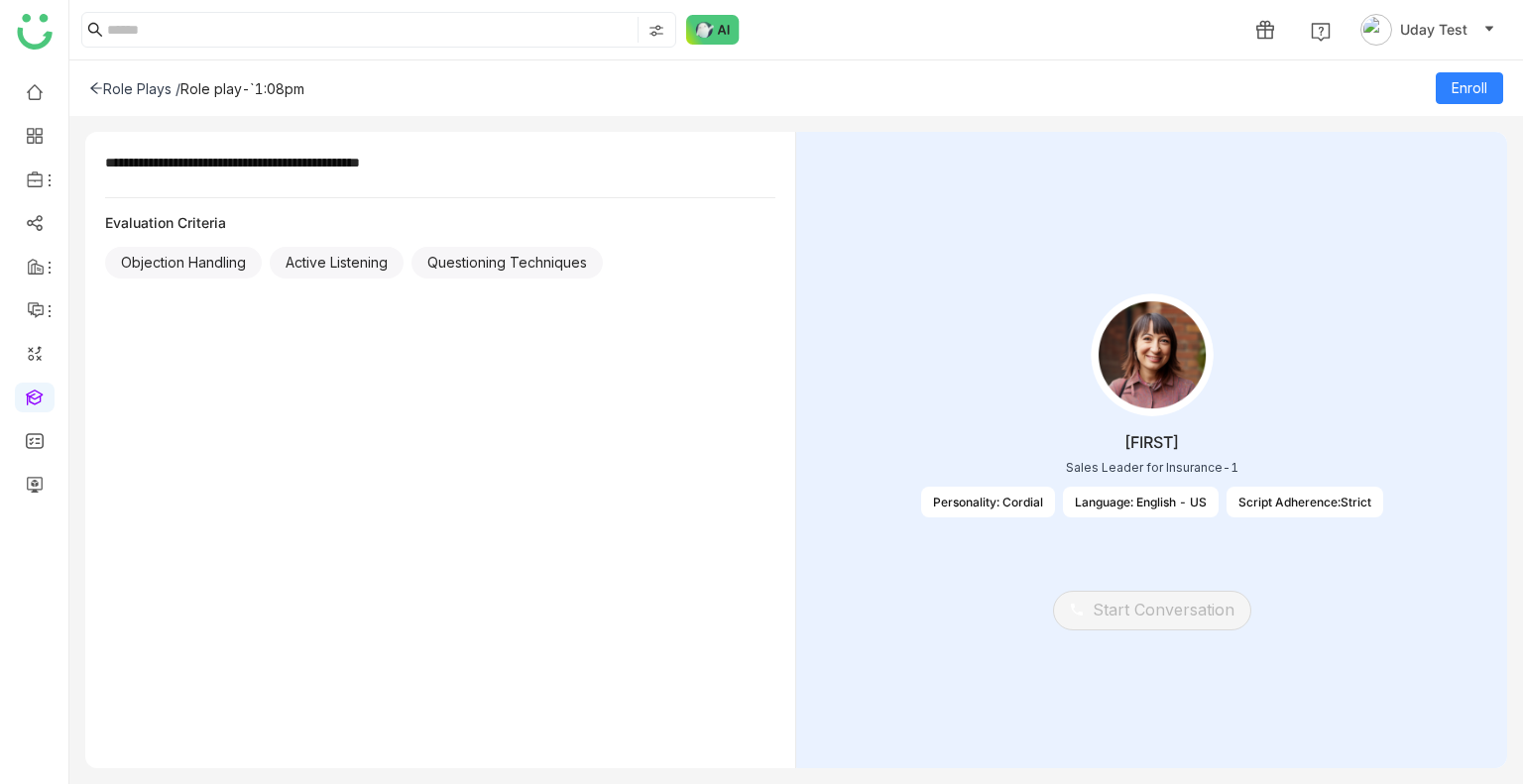 click 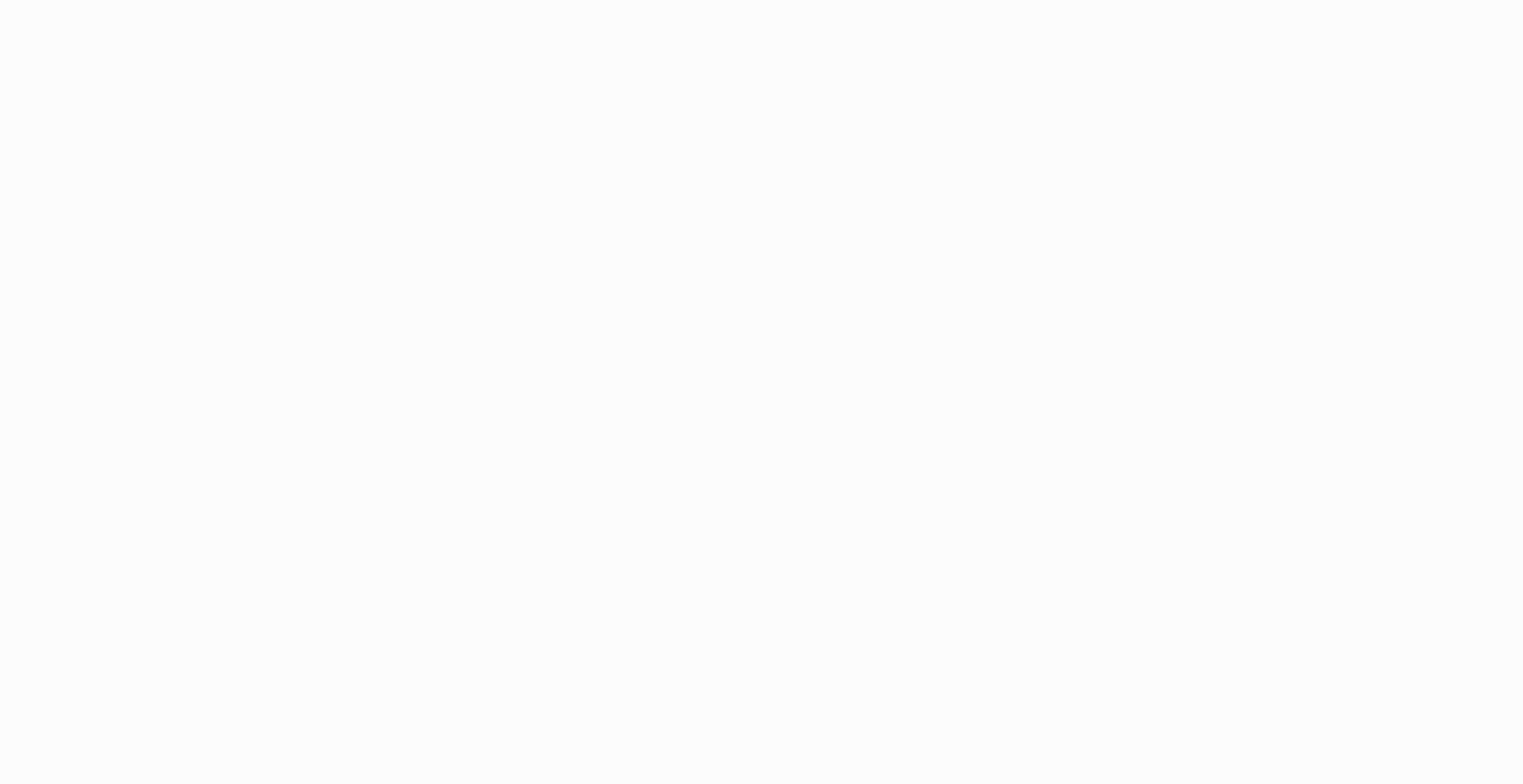 scroll, scrollTop: 0, scrollLeft: 0, axis: both 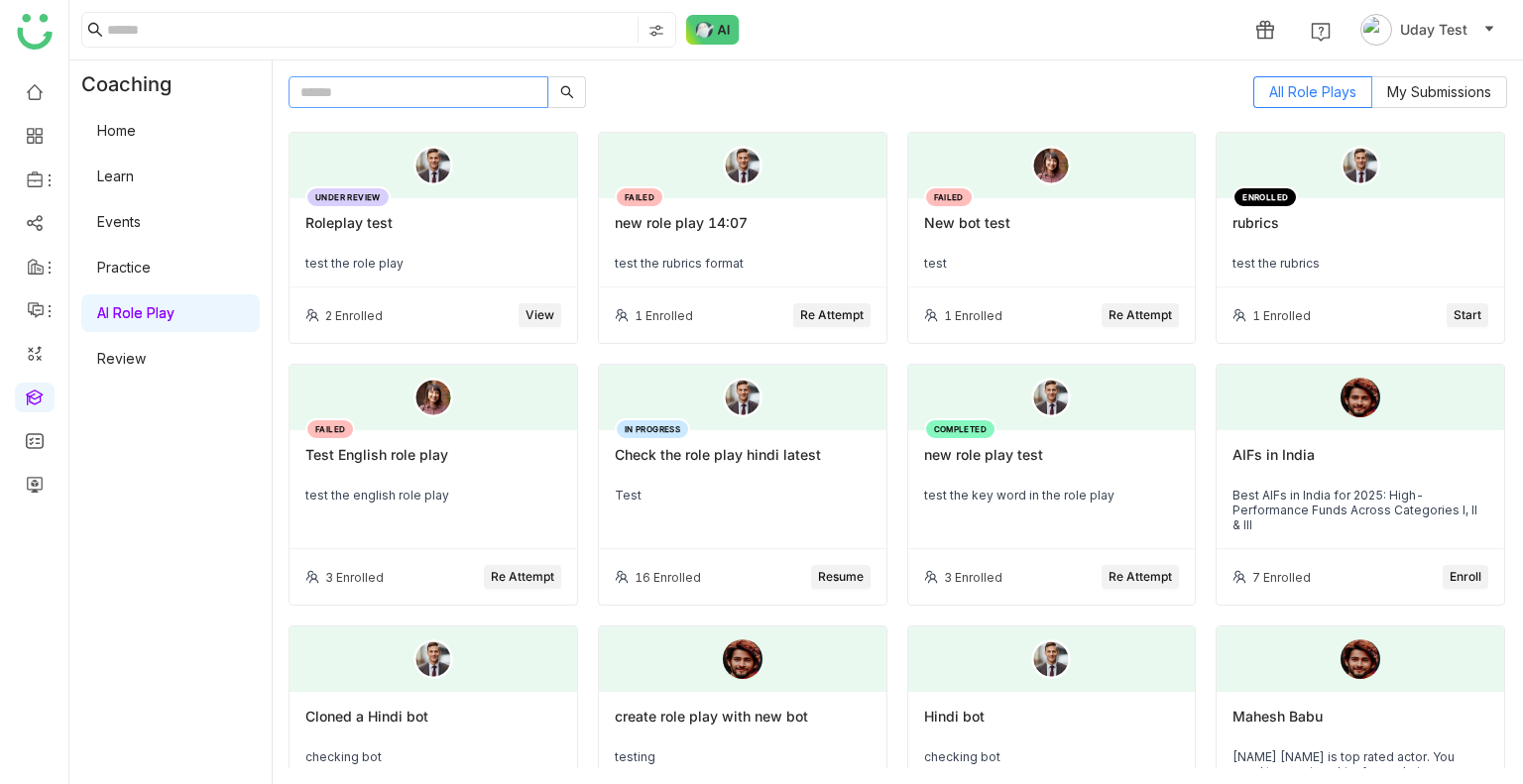 click 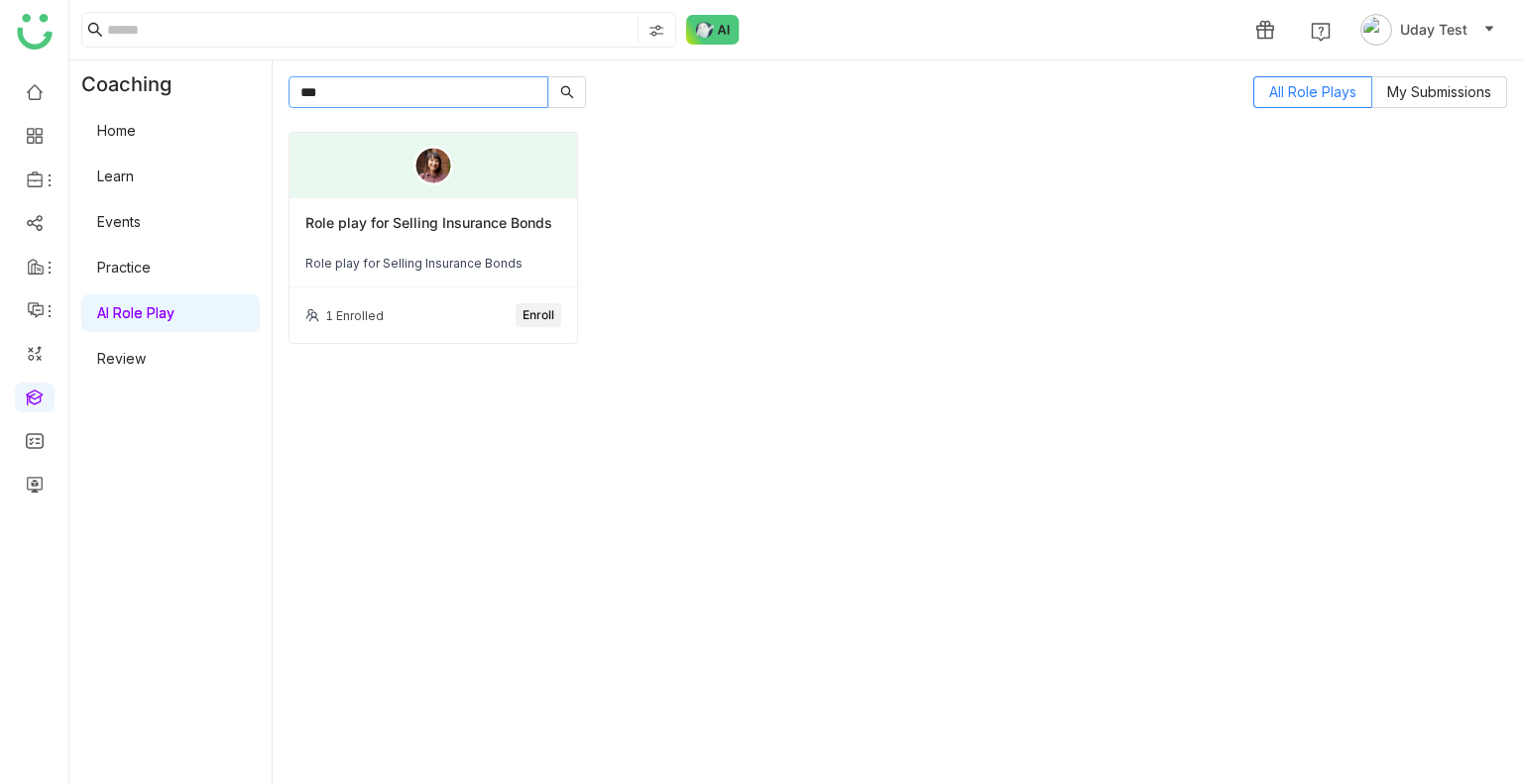 type on "***" 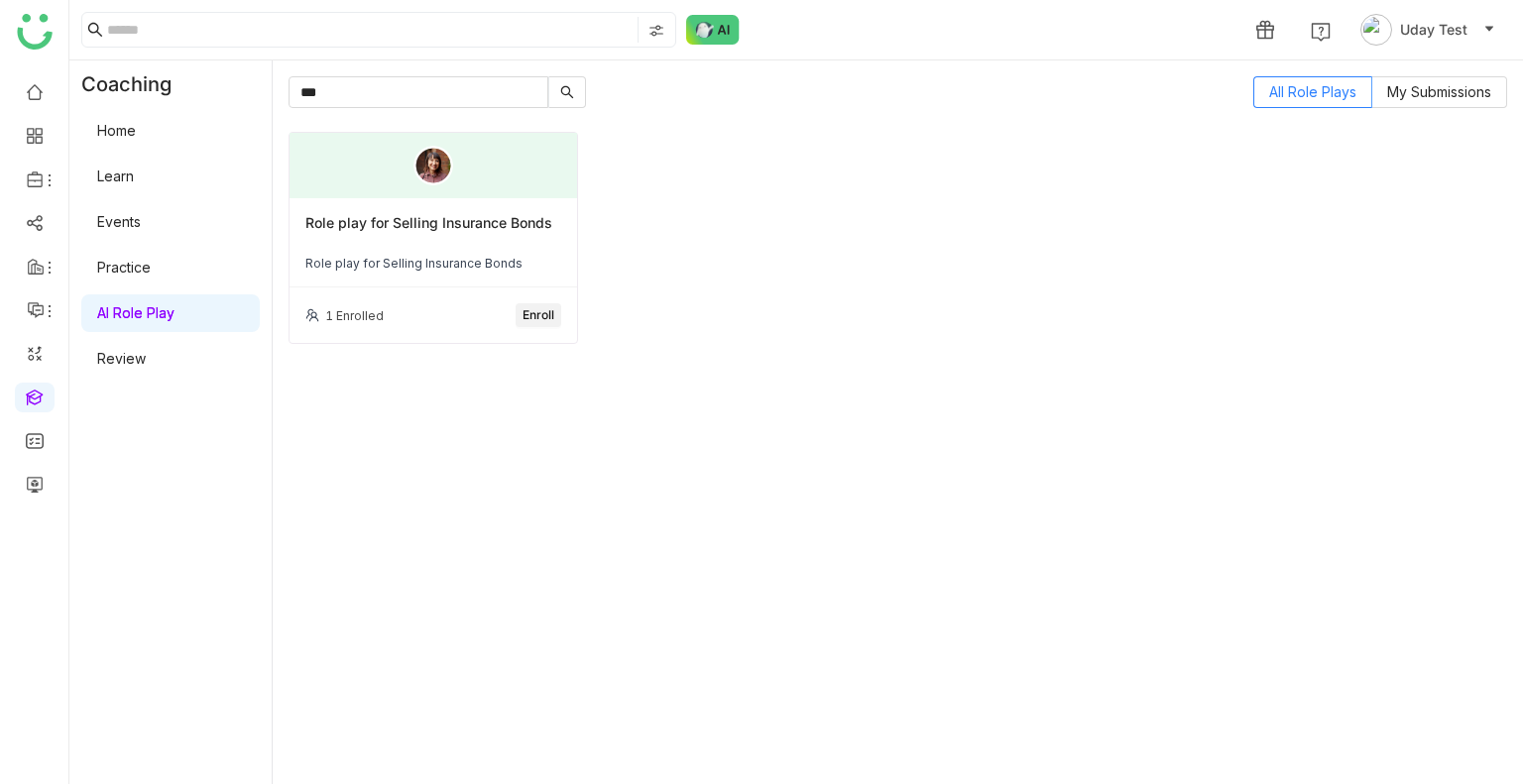 click on "Role play for Selling Insurance Bonds  Role play for Selling Insurance Bonds" 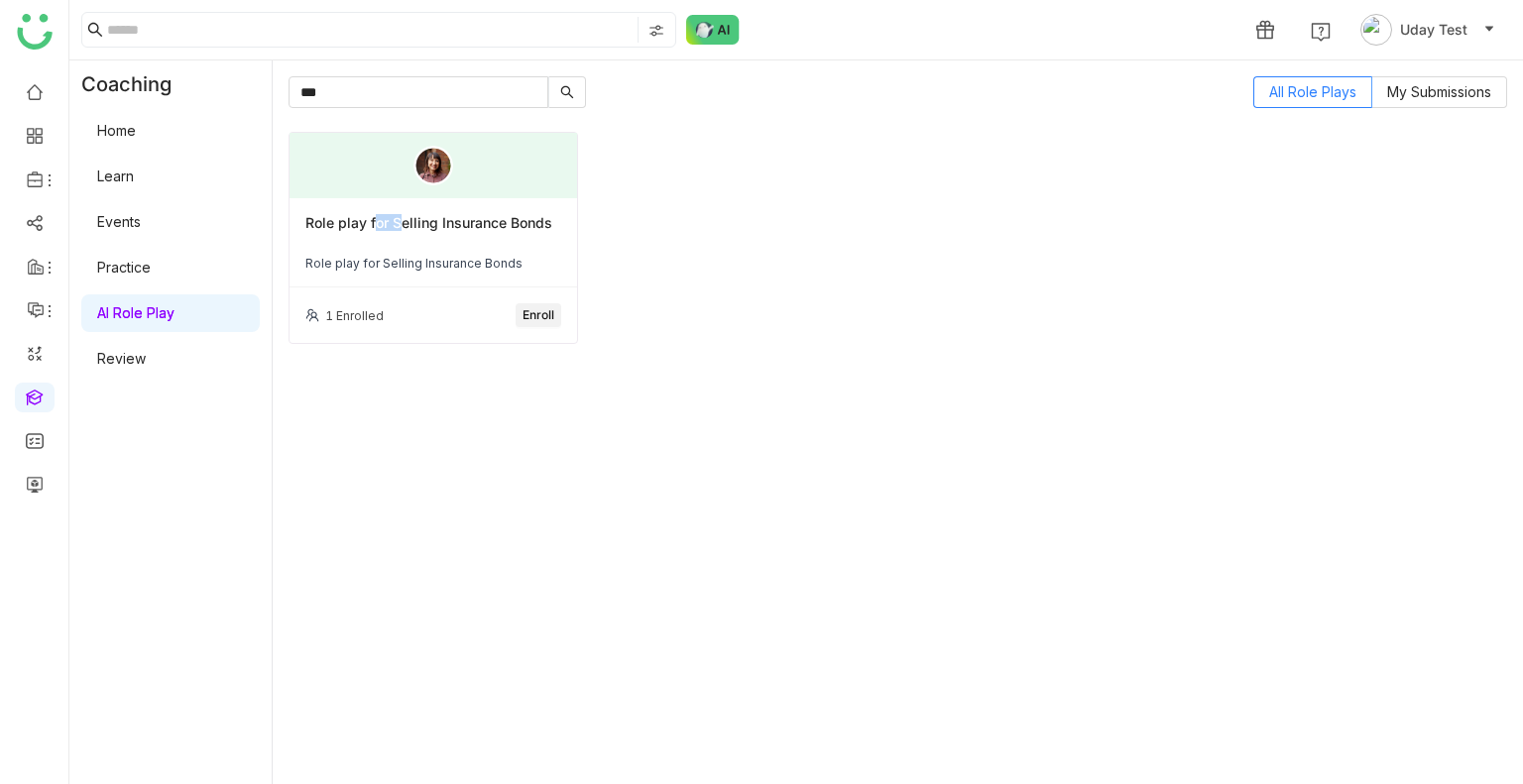 click on "Role play for Selling Insurance Bonds  Role play for Selling Insurance Bonds" 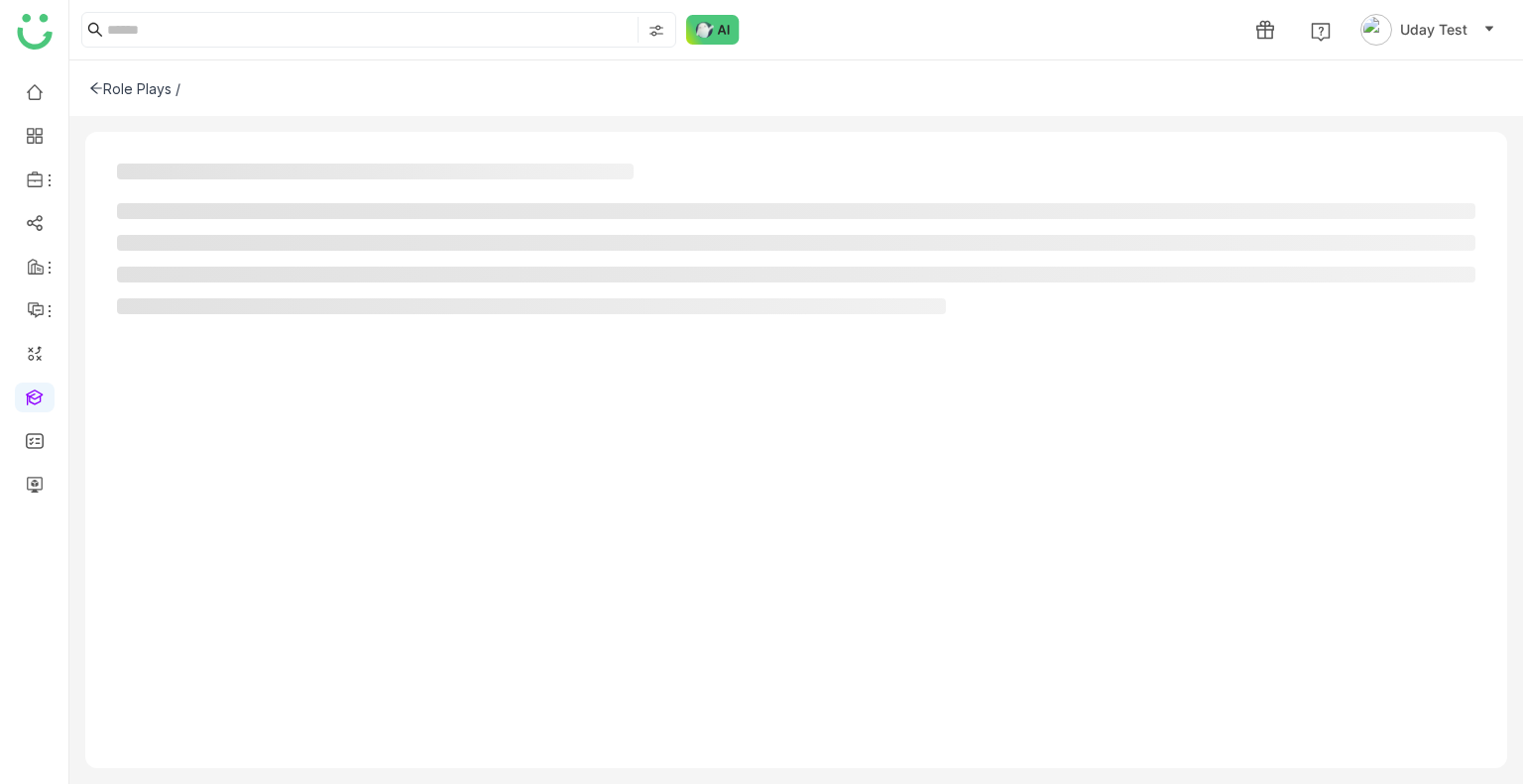 click 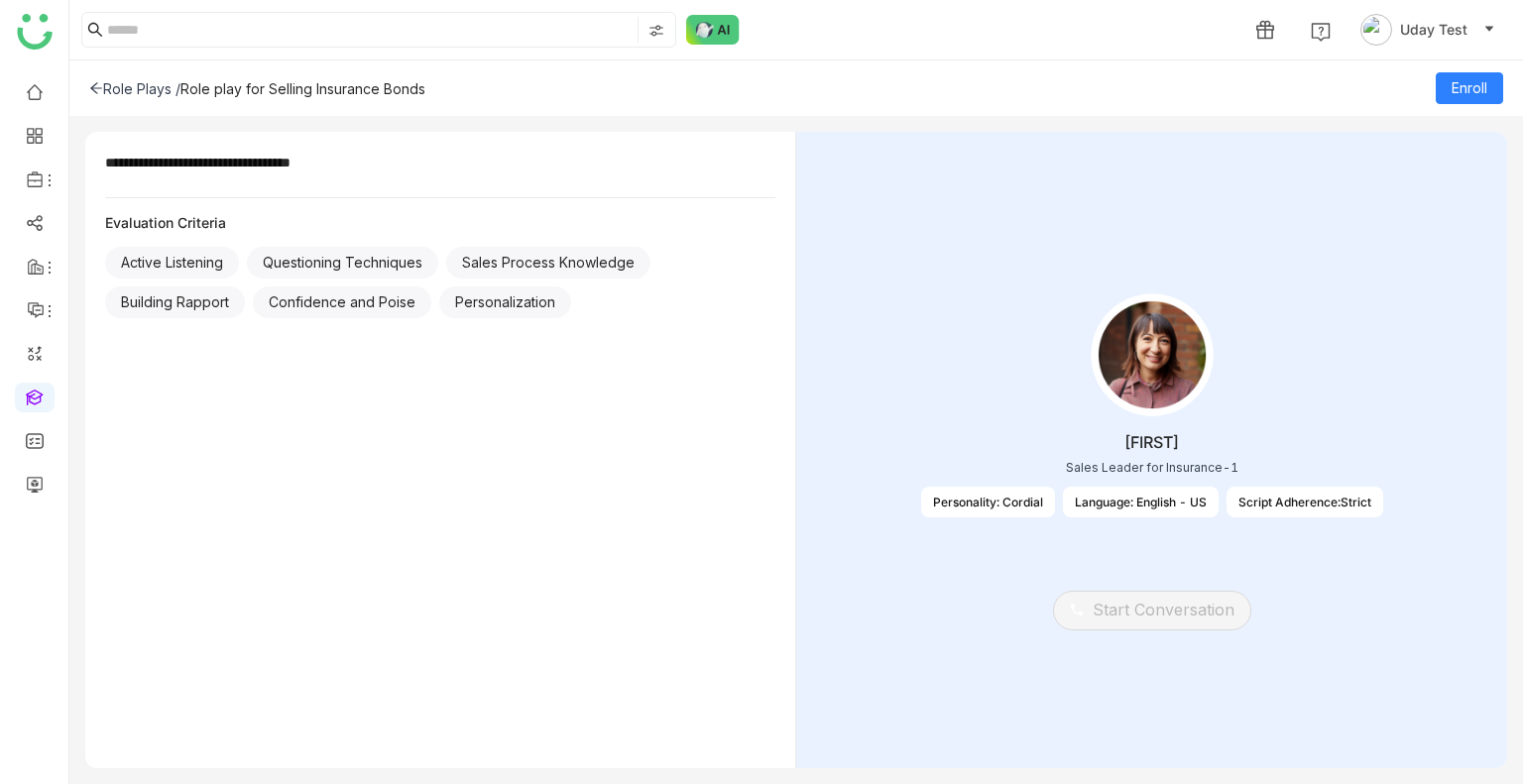 click 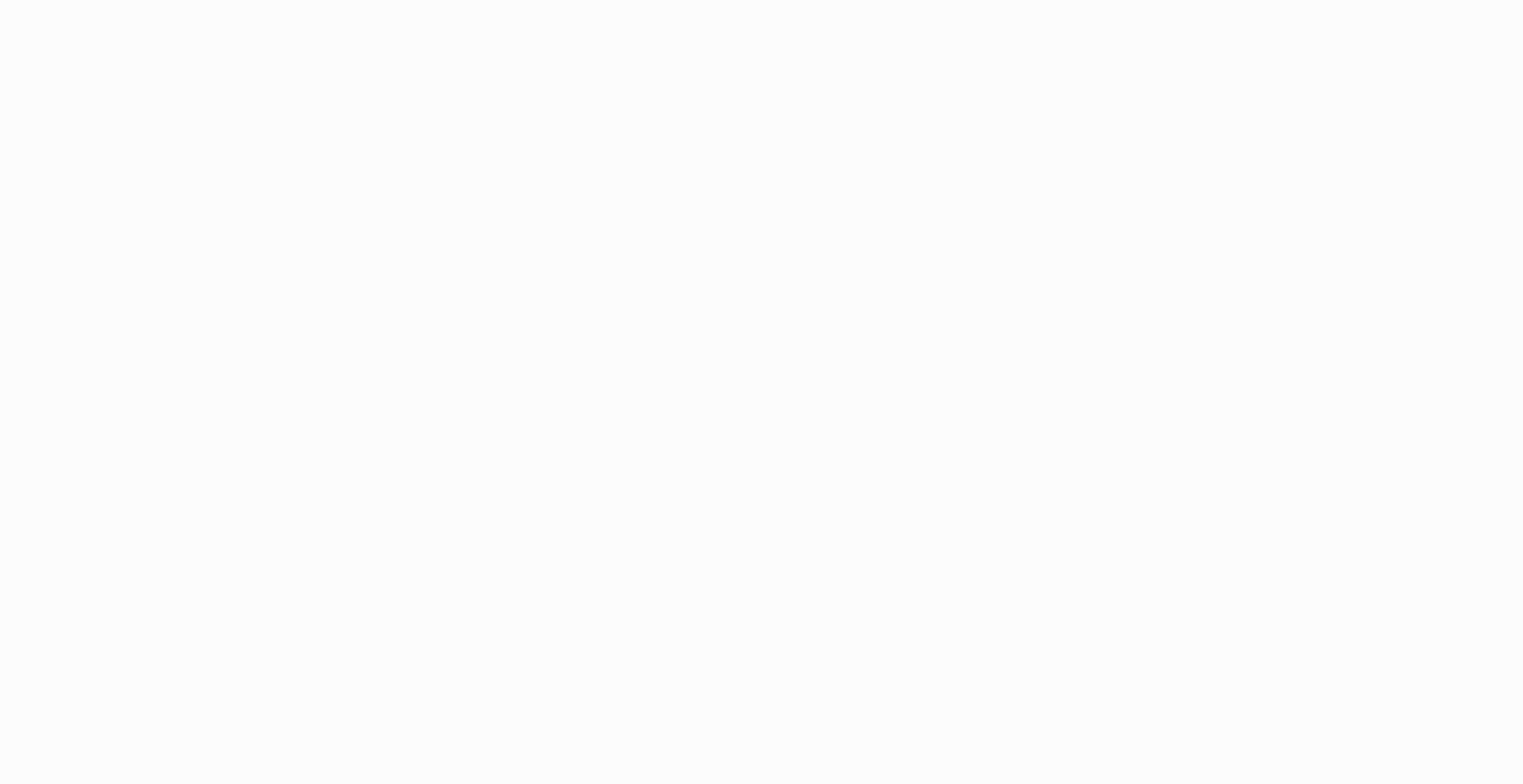 scroll, scrollTop: 0, scrollLeft: 0, axis: both 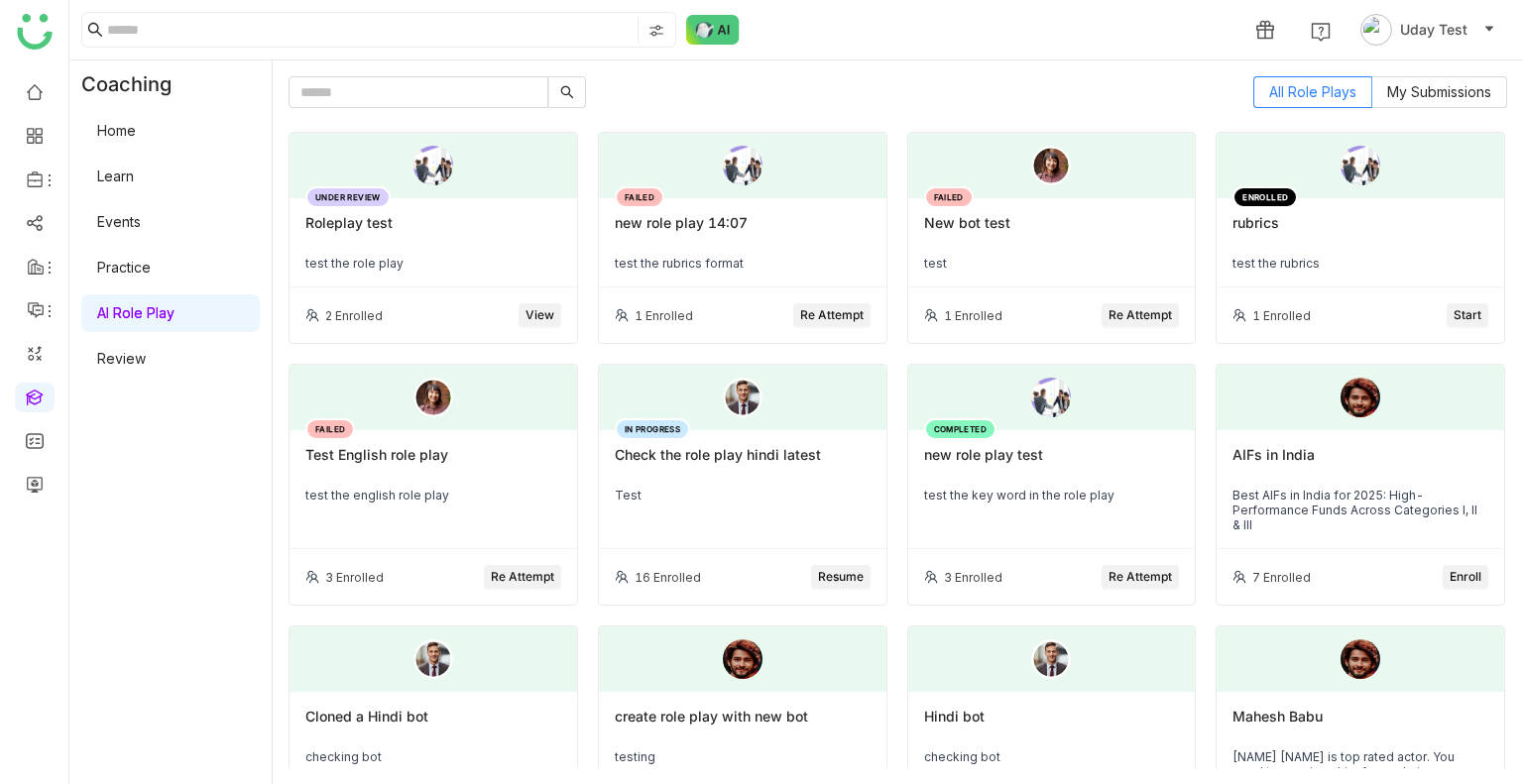 type 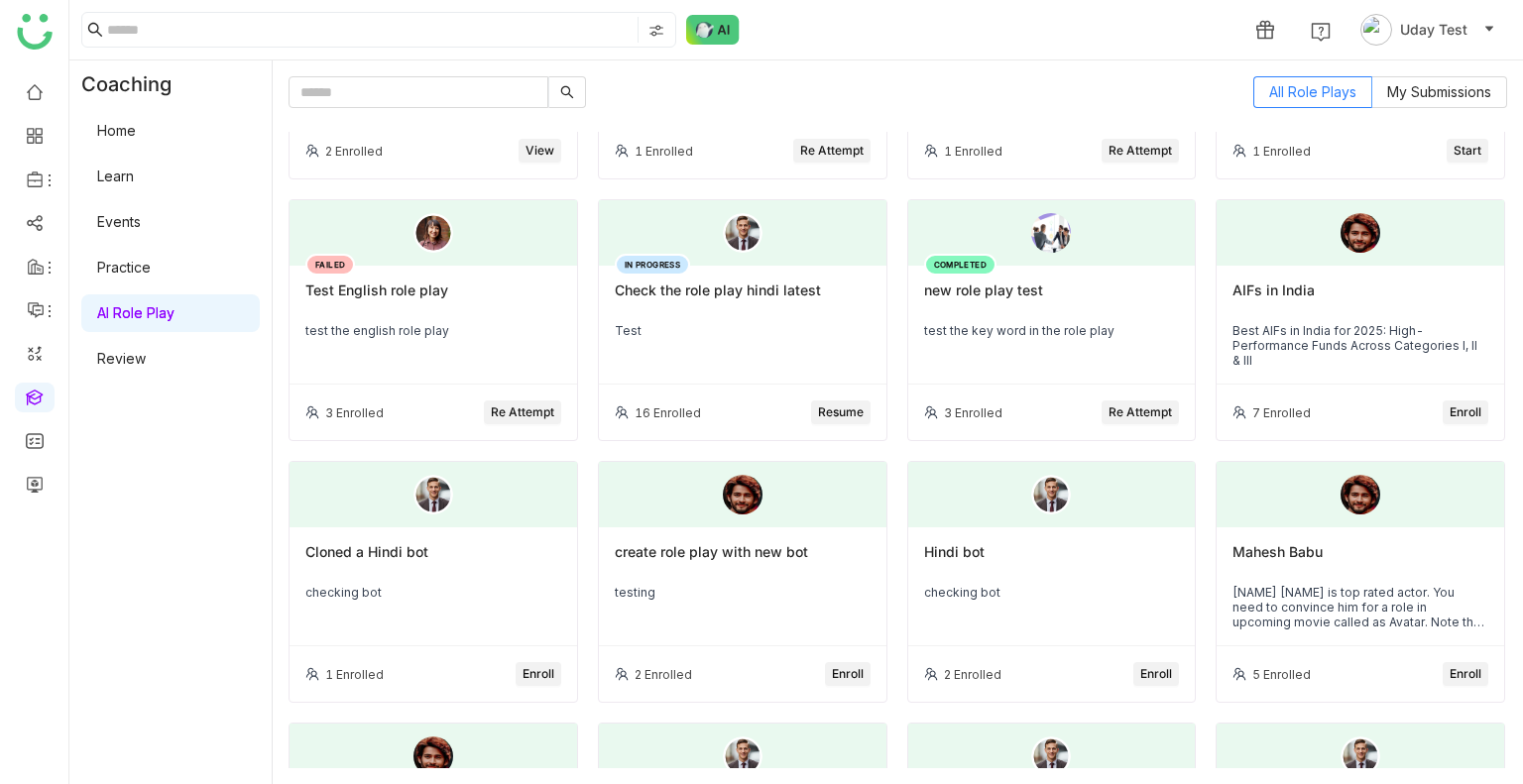 scroll, scrollTop: 0, scrollLeft: 0, axis: both 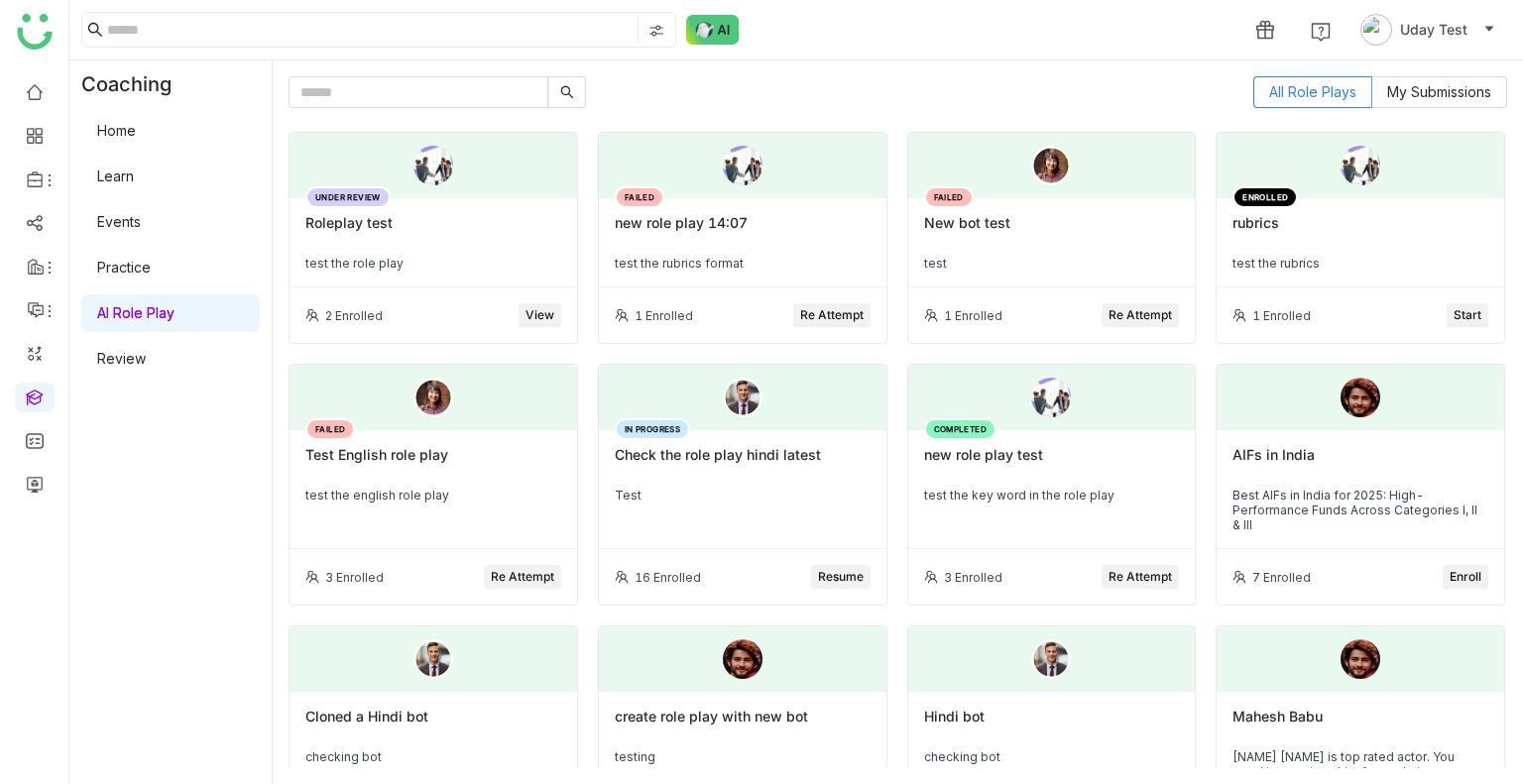 click on "Re Attempt" 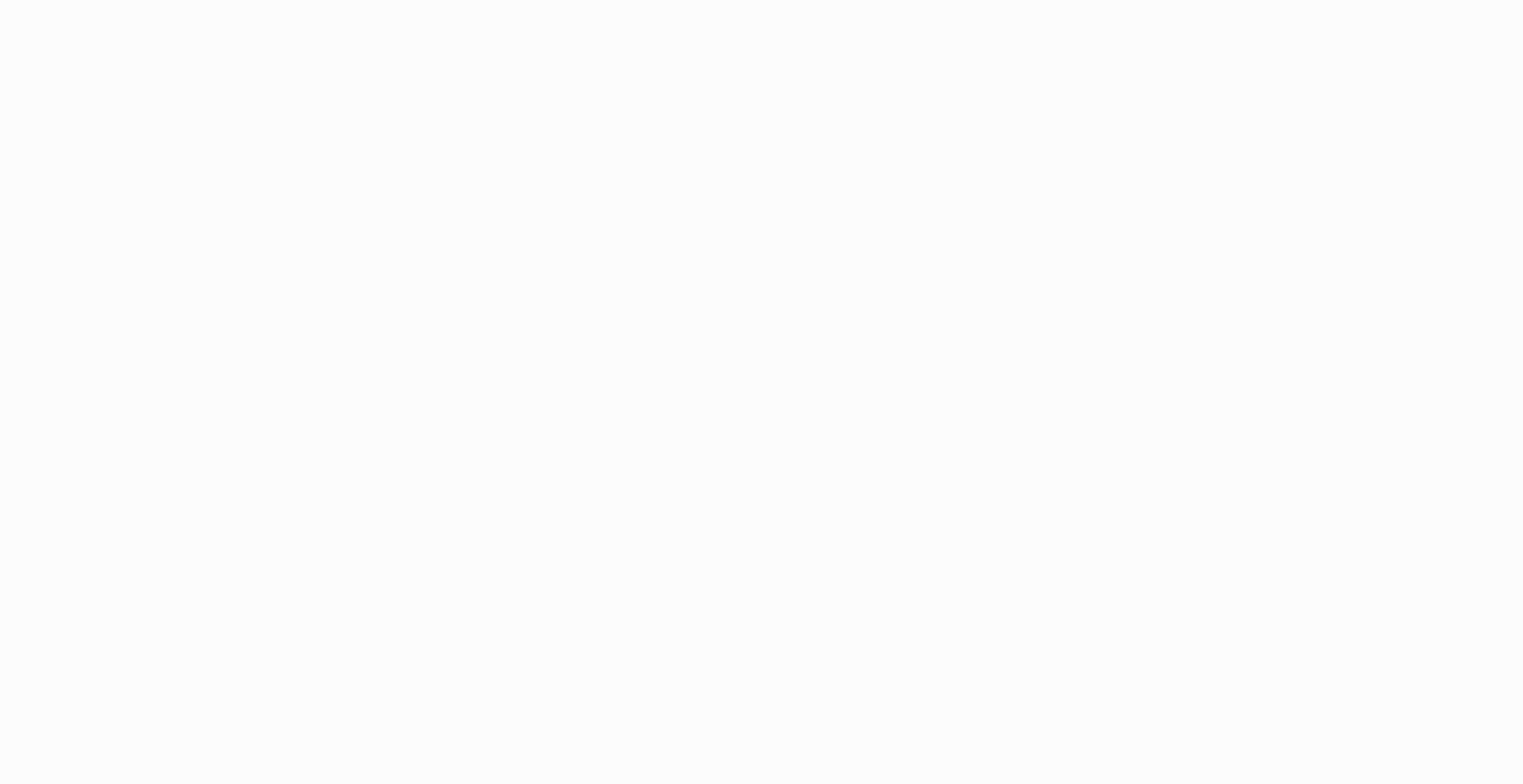 scroll, scrollTop: 0, scrollLeft: 0, axis: both 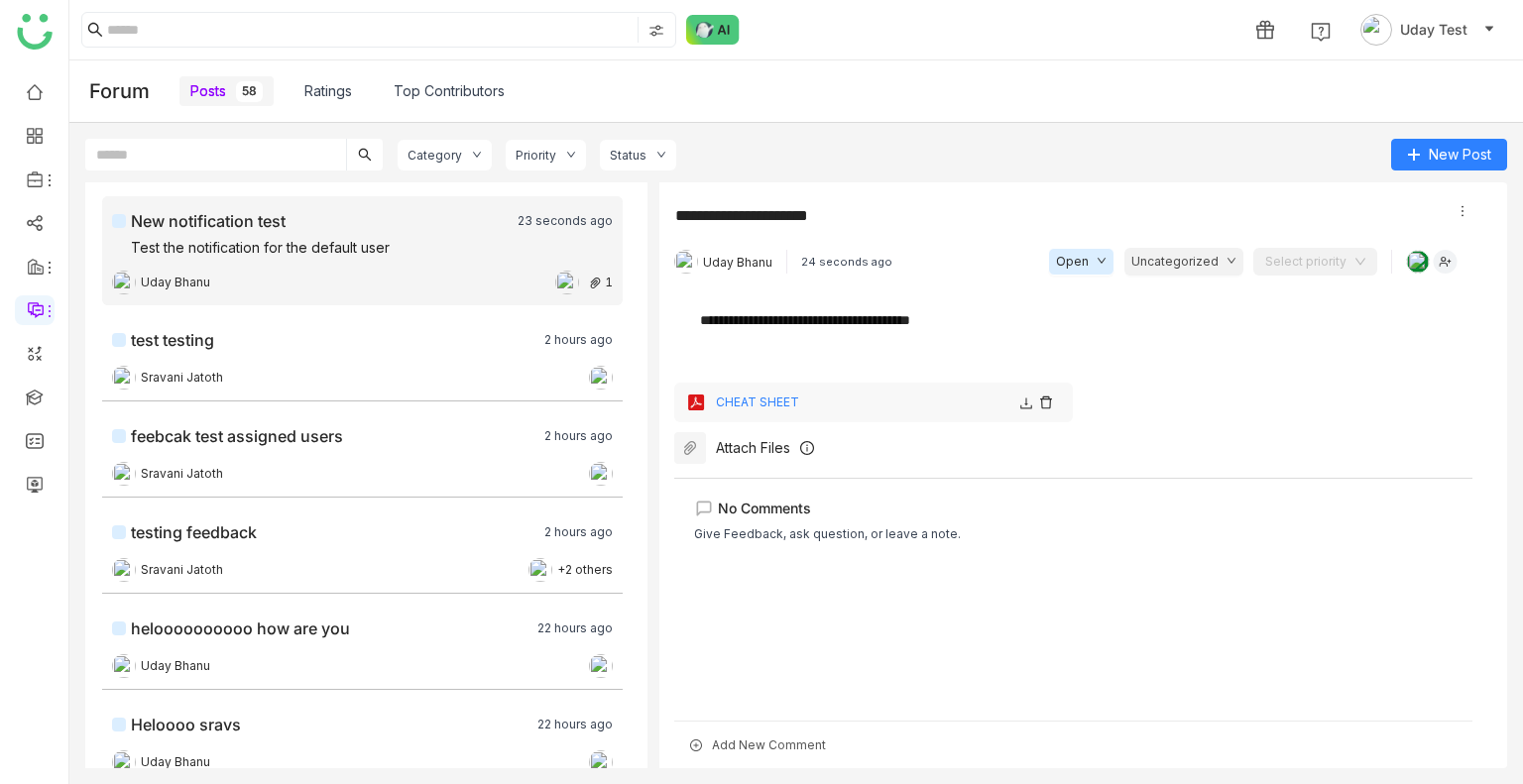 click on "CHEAT SHEET" 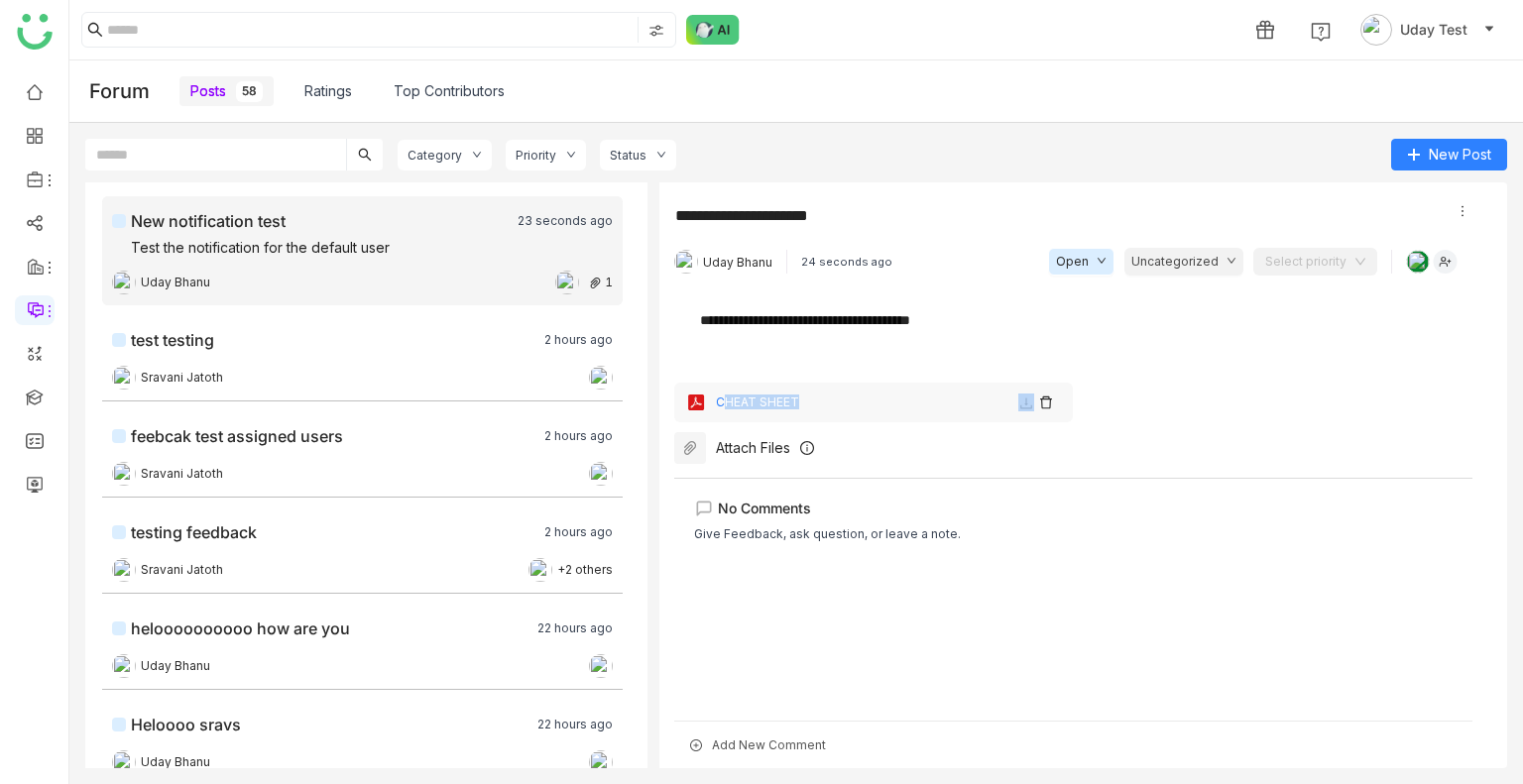 click on "CHEAT SHEET" 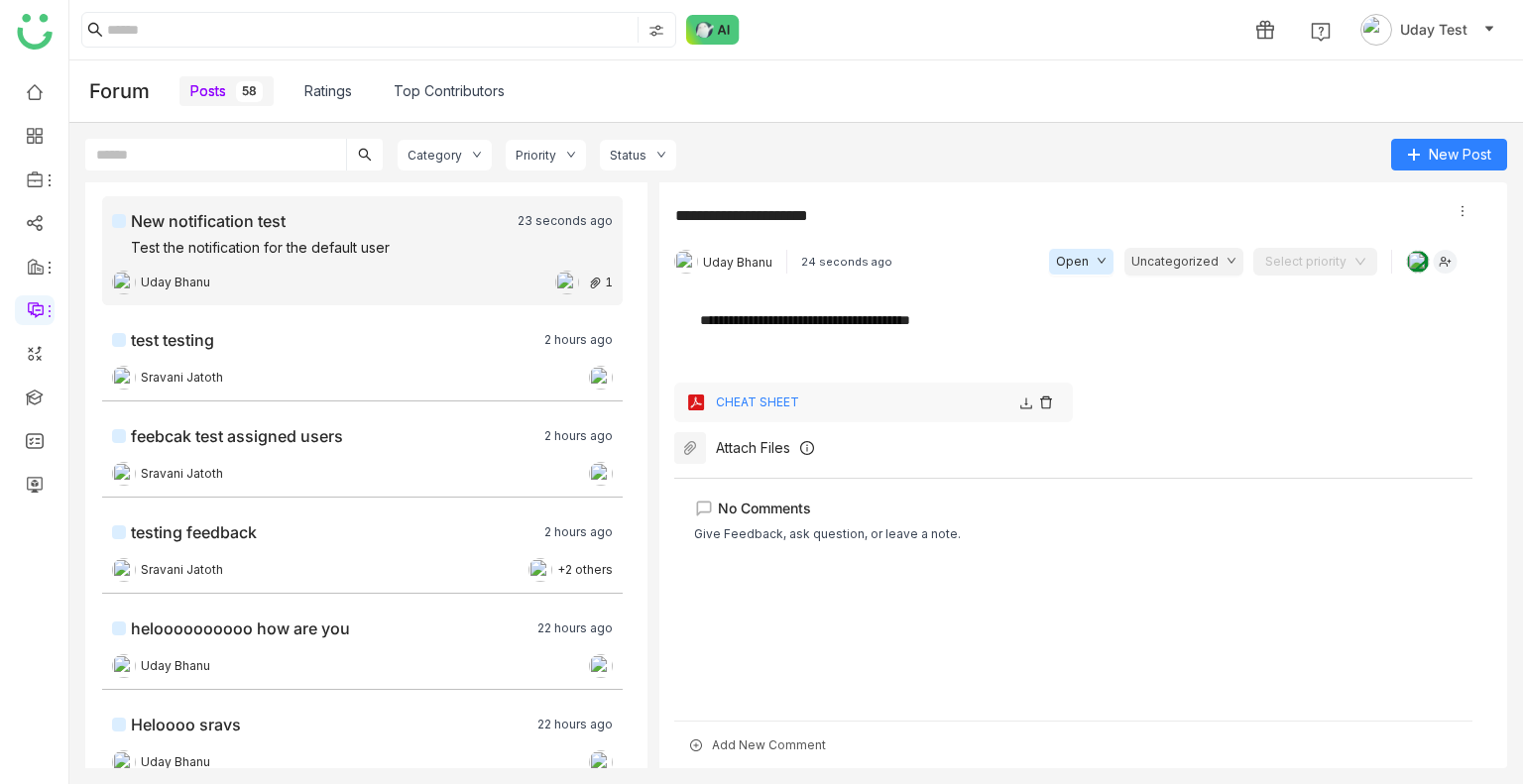 click 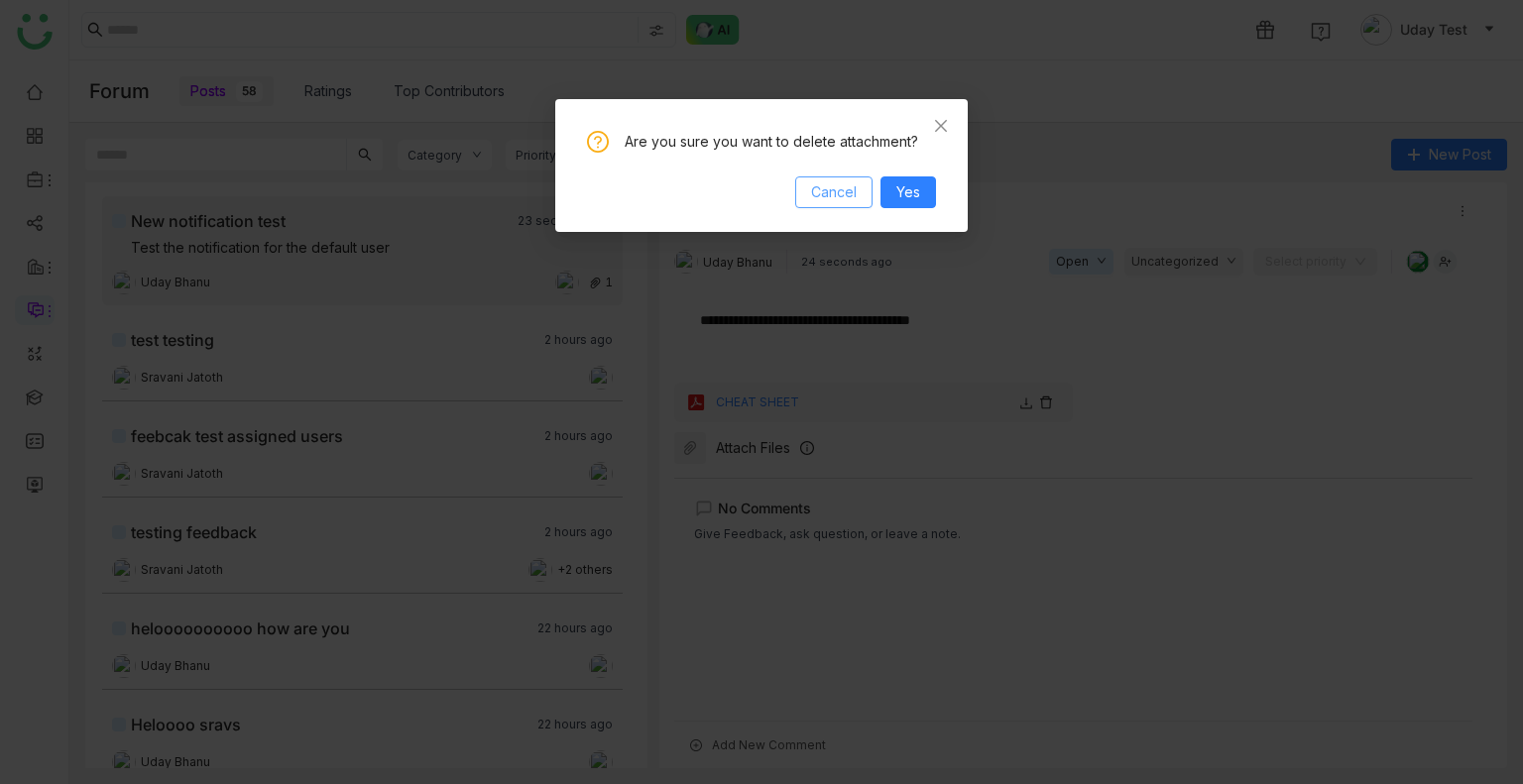 click on "Cancel" at bounding box center [834, 192] 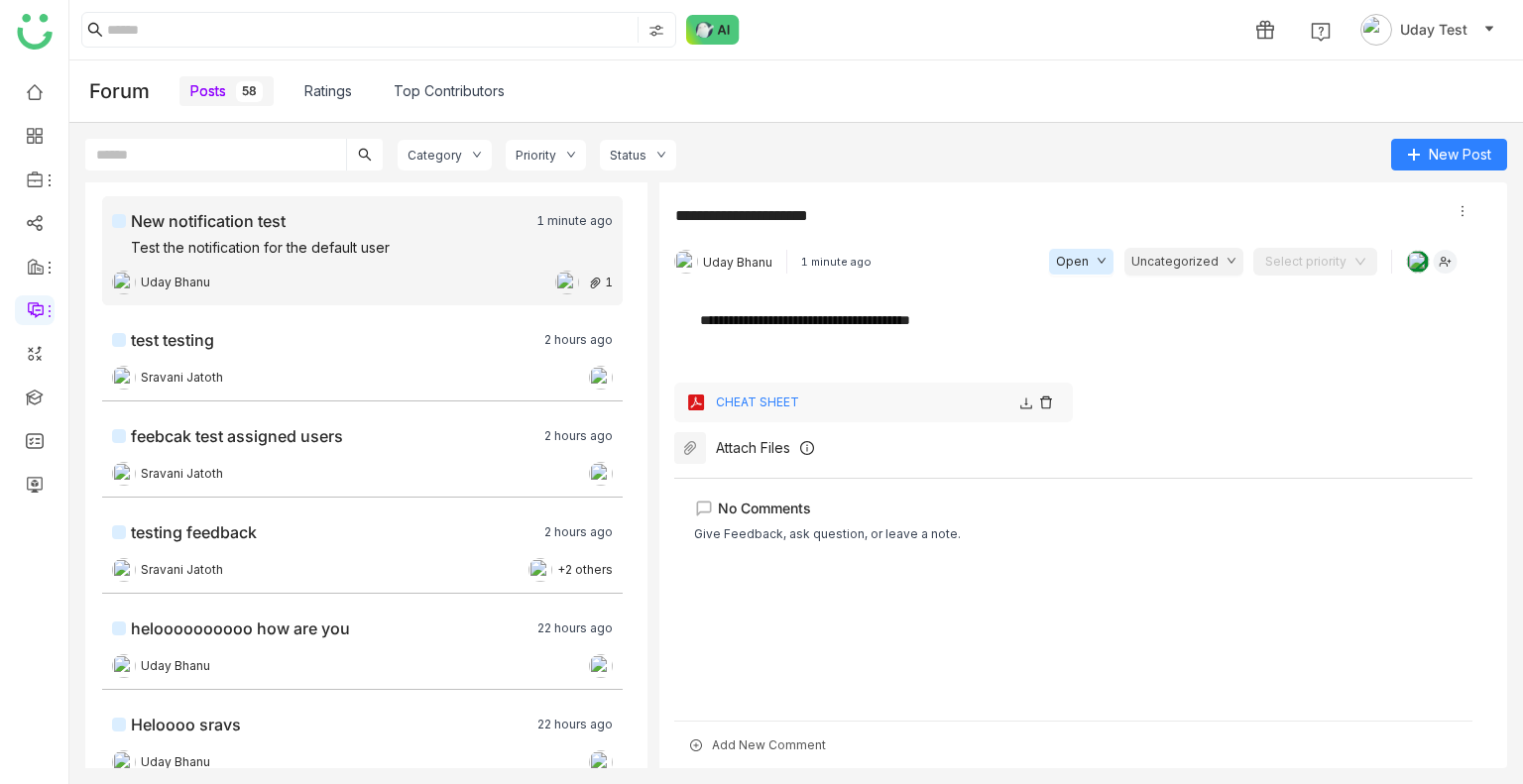click 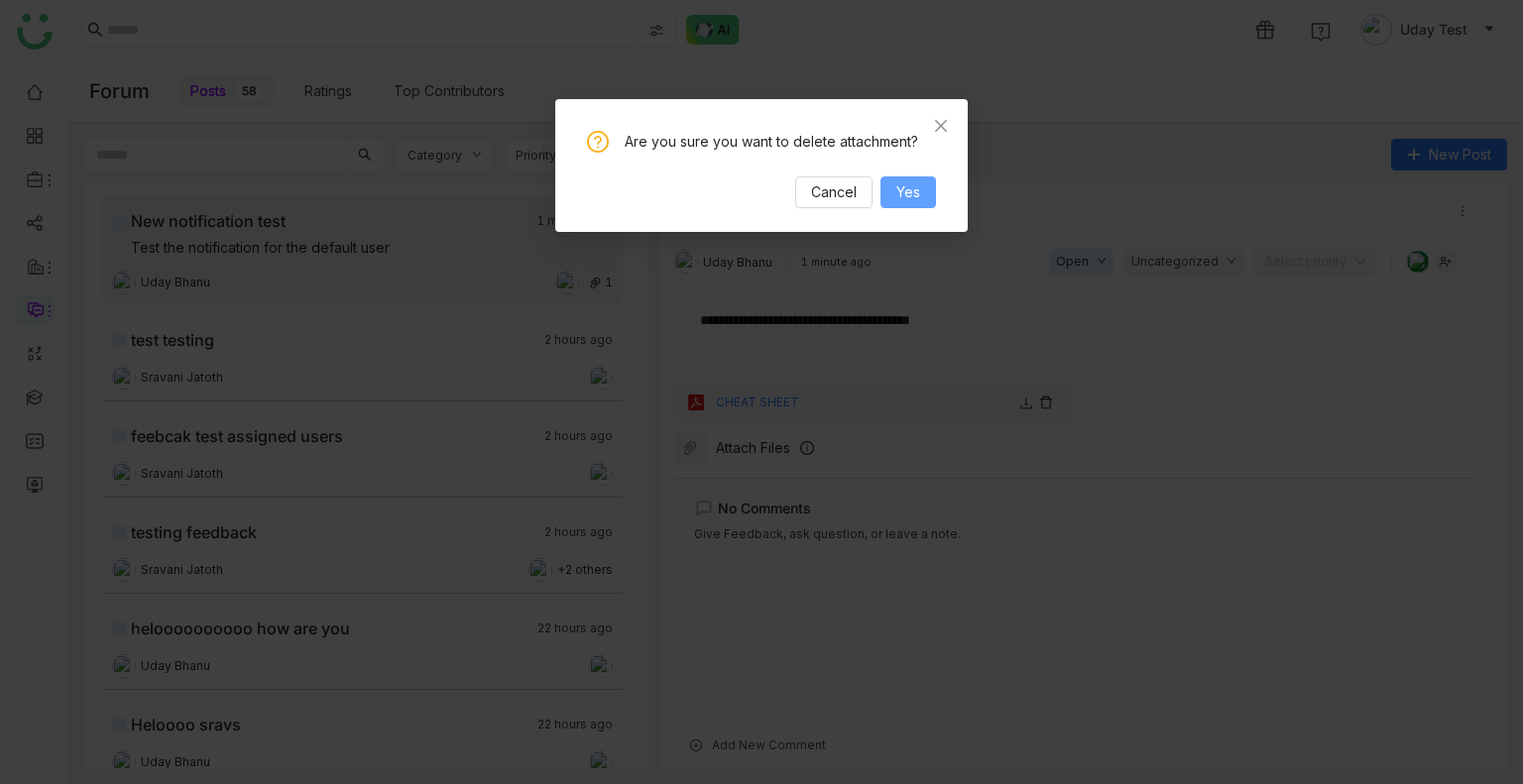click on "Yes" at bounding box center [908, 192] 